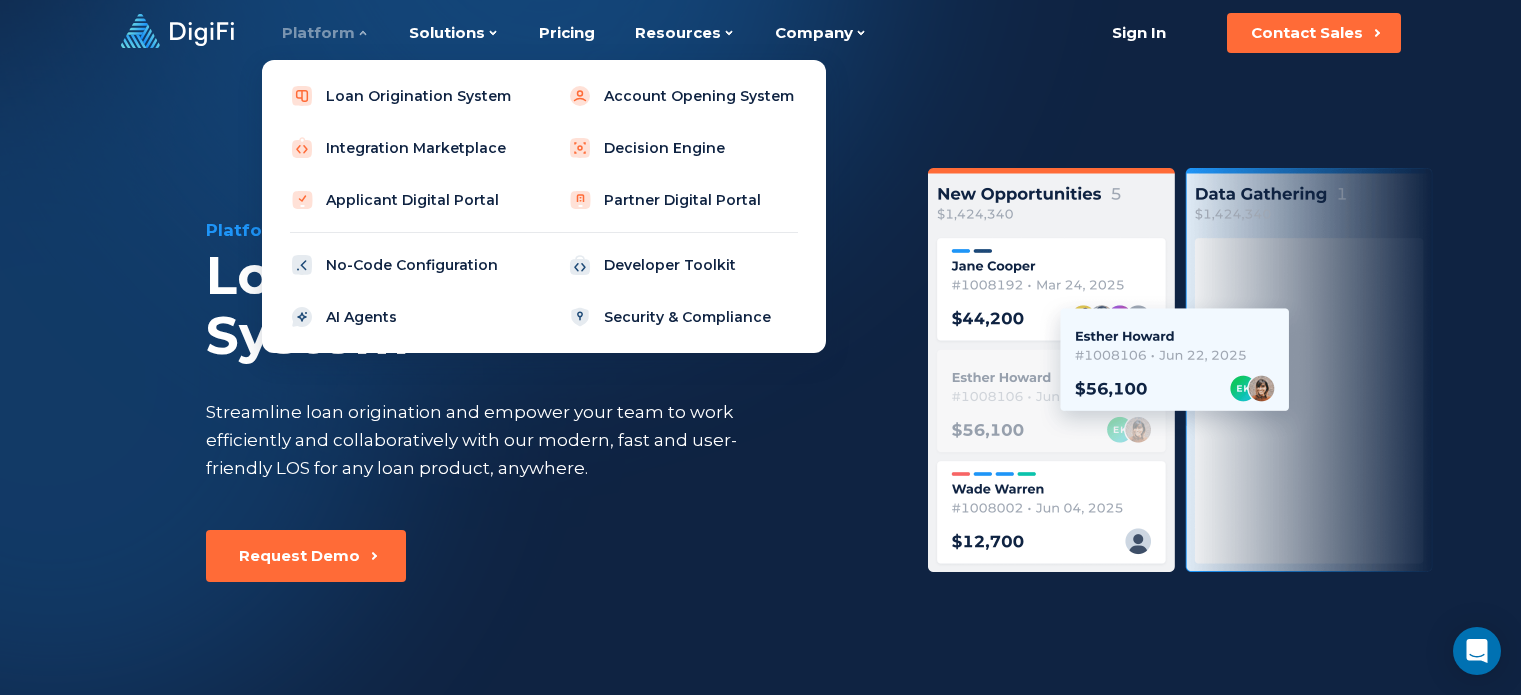 scroll, scrollTop: 0, scrollLeft: 0, axis: both 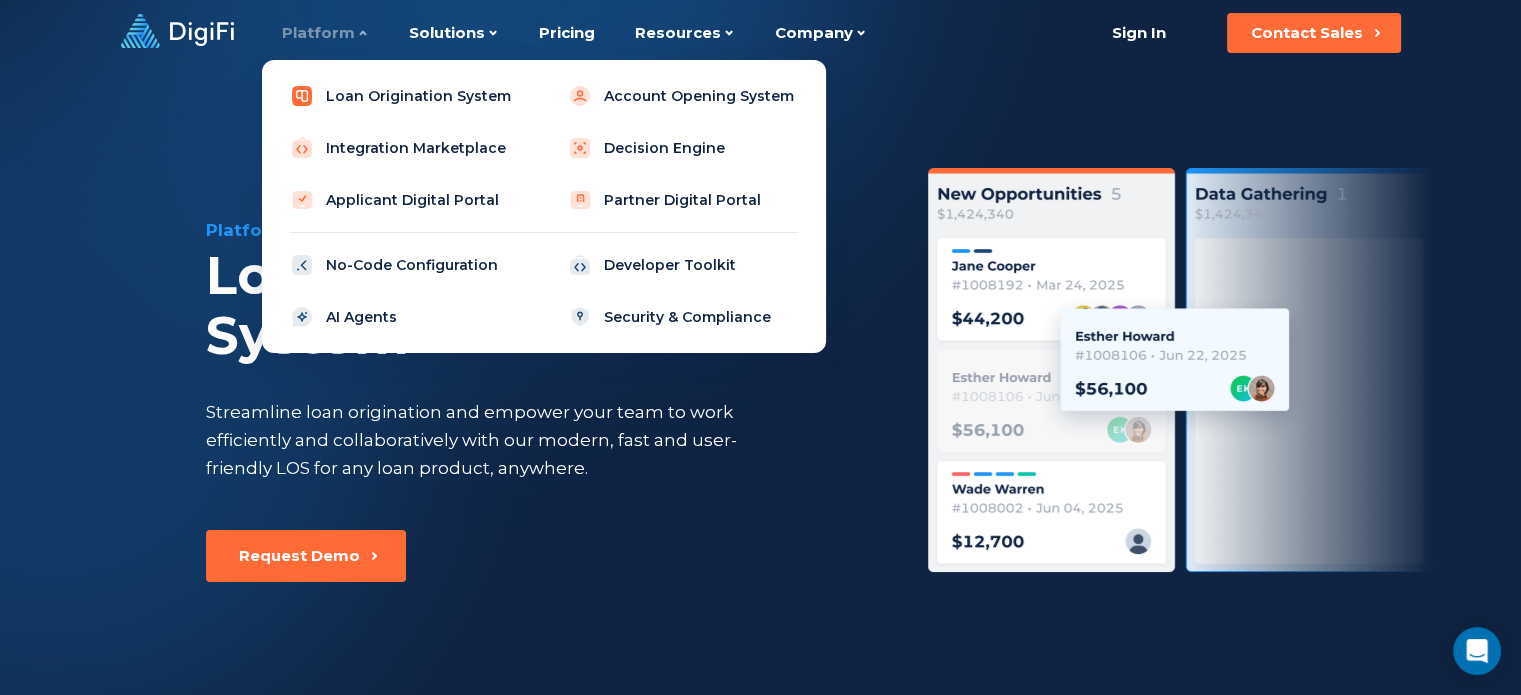 click on "Loan Origination System" at bounding box center [405, 96] 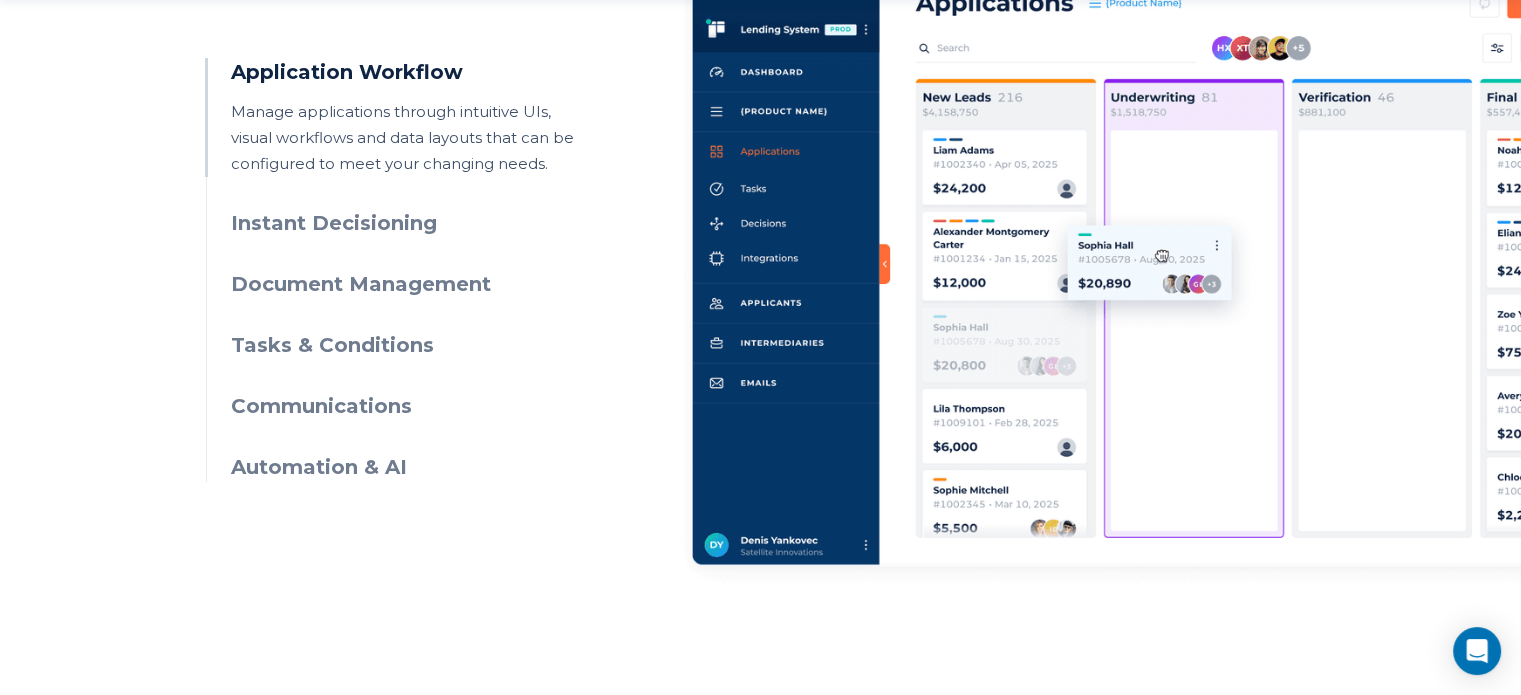 scroll, scrollTop: 1200, scrollLeft: 0, axis: vertical 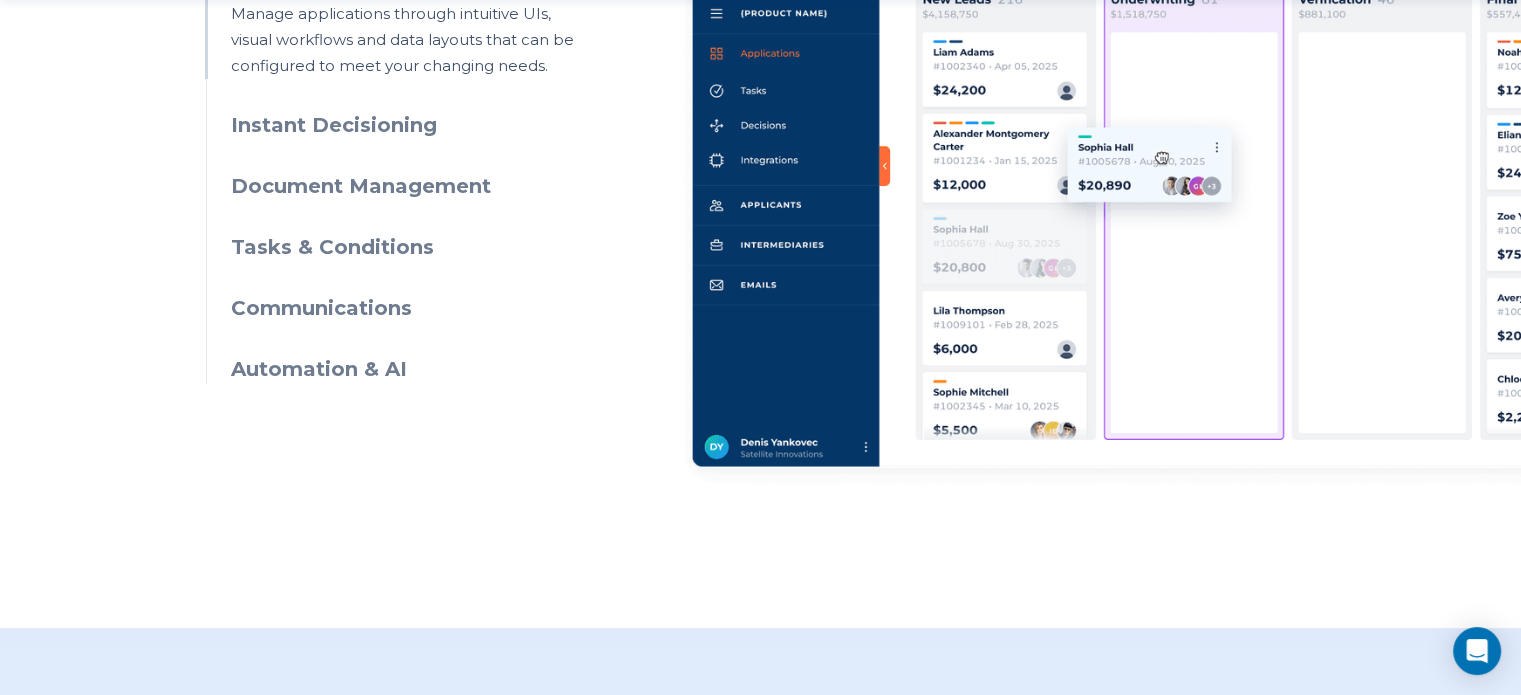 click on "Instant Decisioning" at bounding box center [412, 125] 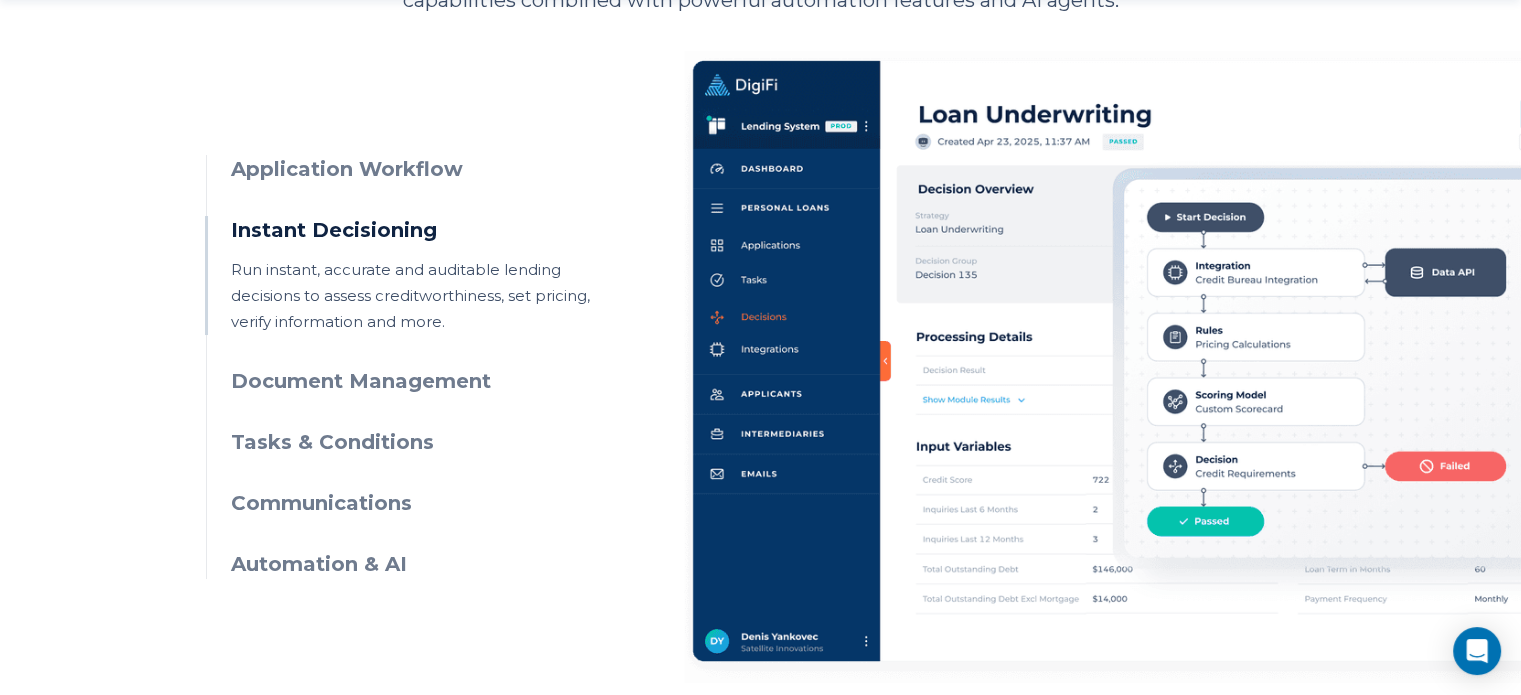 scroll, scrollTop: 1100, scrollLeft: 0, axis: vertical 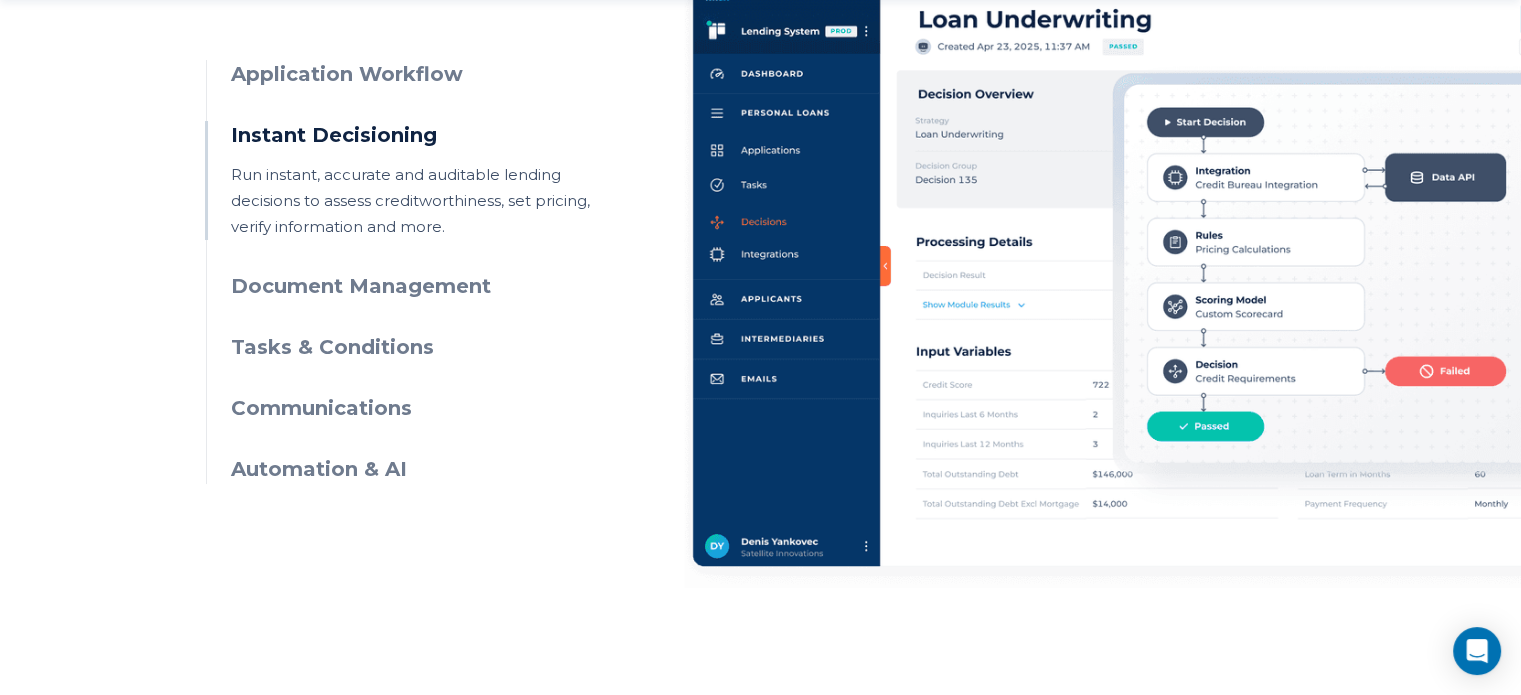 click on "Document Management" at bounding box center [412, 286] 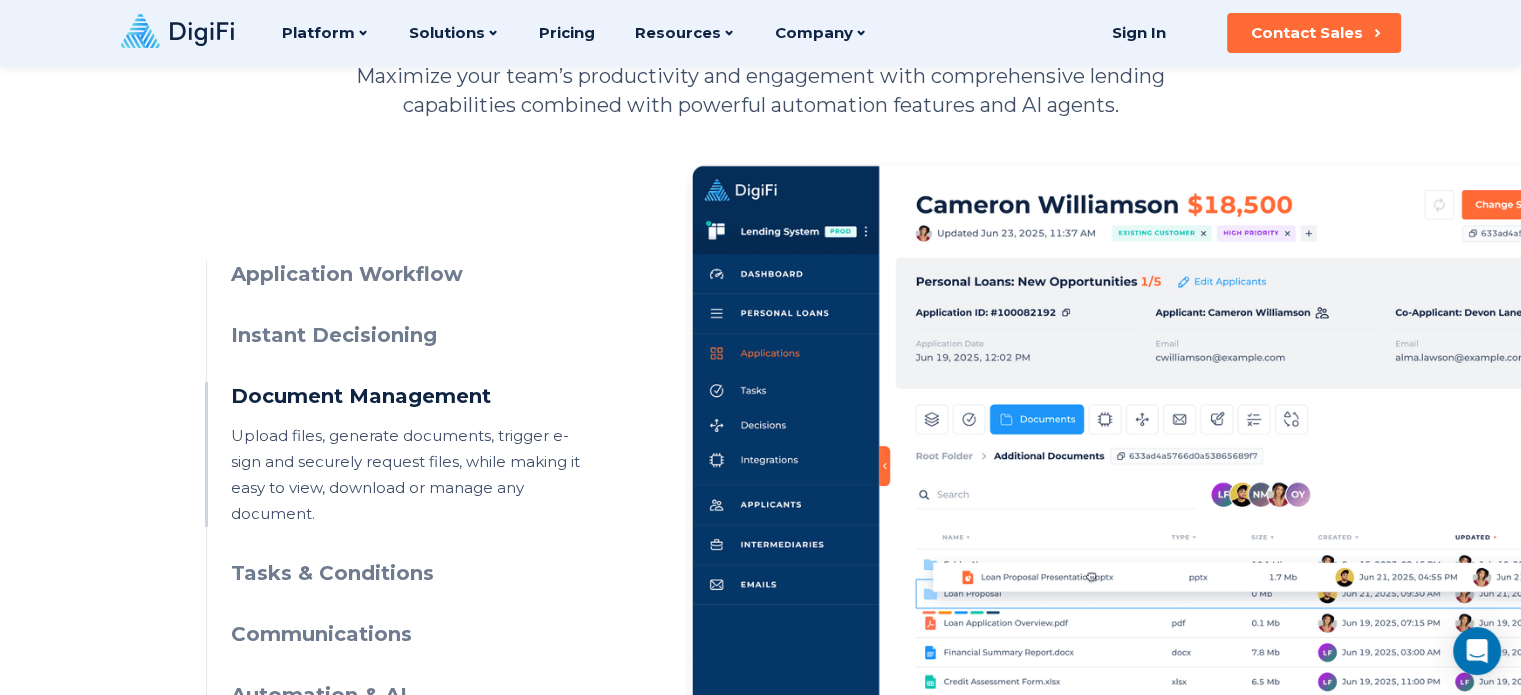 scroll, scrollTop: 900, scrollLeft: 0, axis: vertical 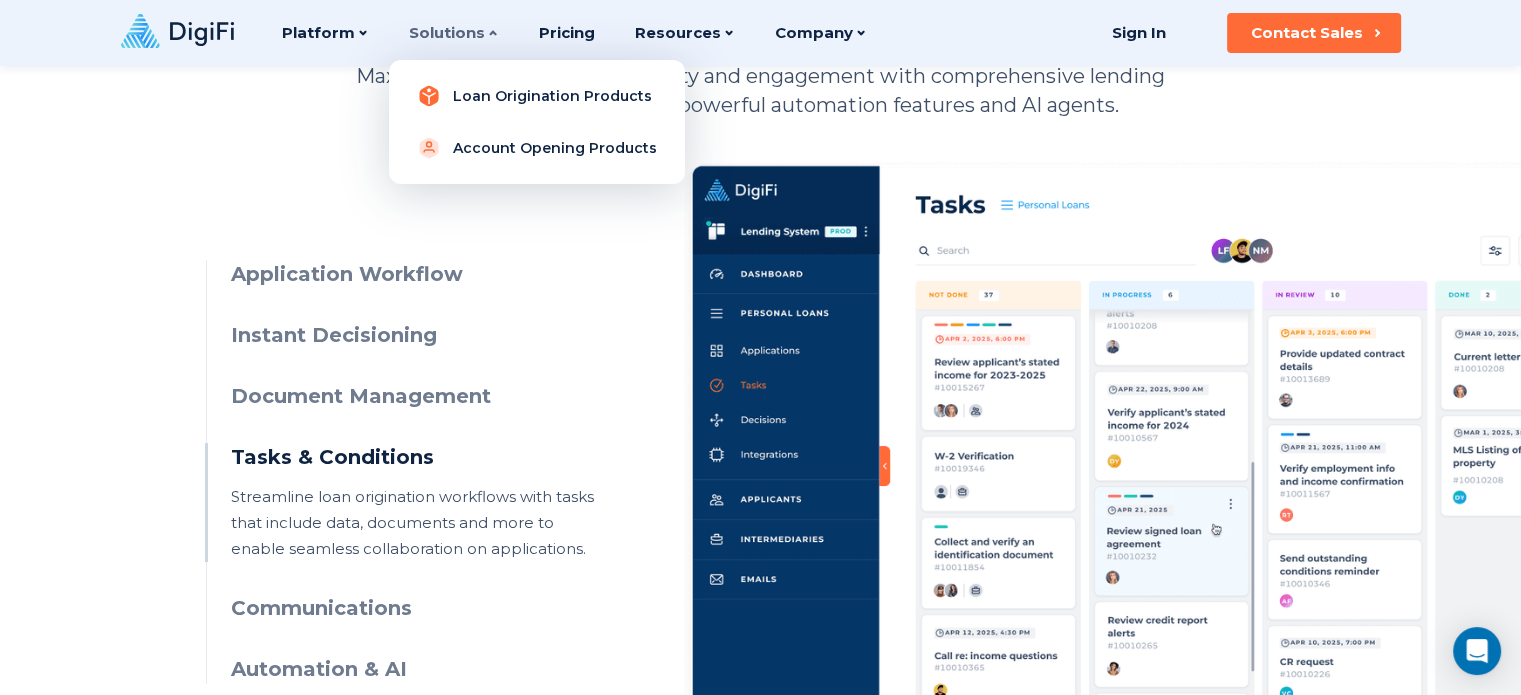 click on "Loan Origination Products" at bounding box center (537, 96) 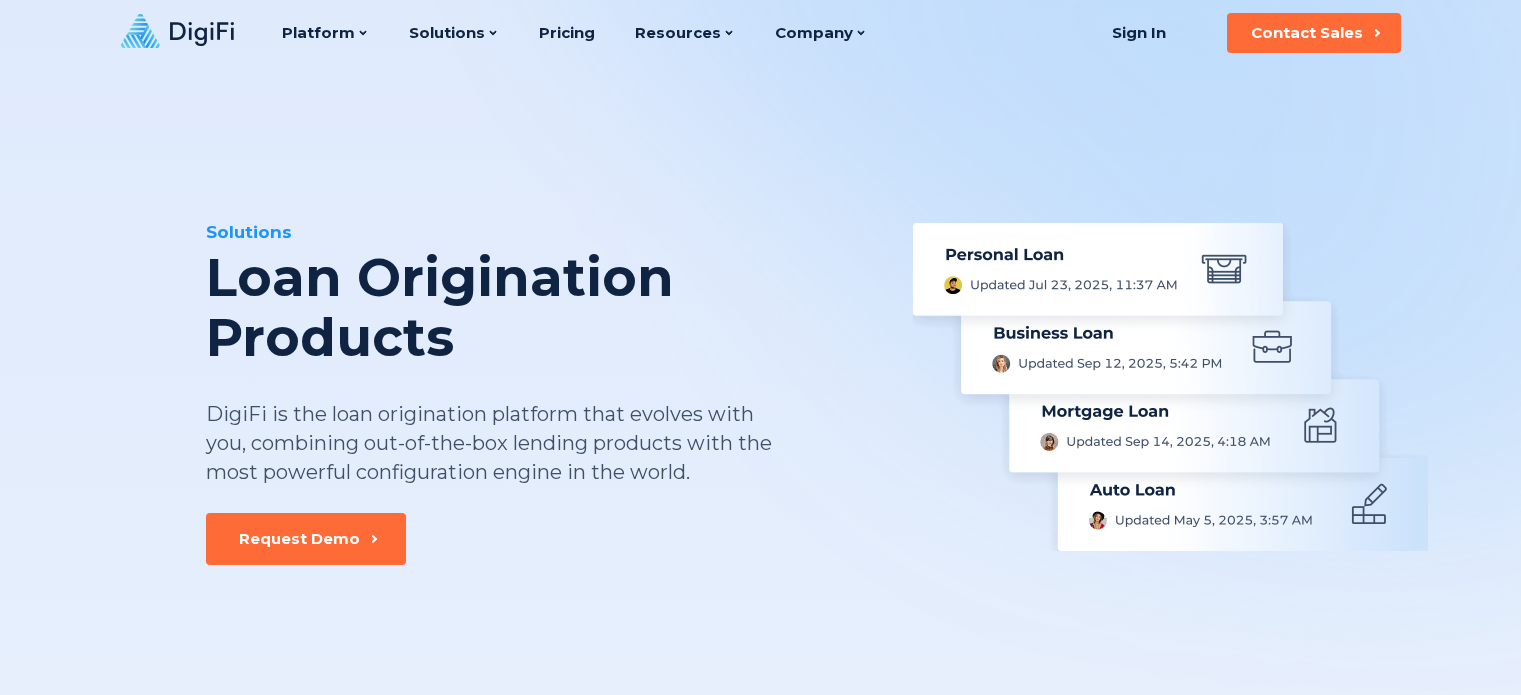 scroll, scrollTop: 0, scrollLeft: 0, axis: both 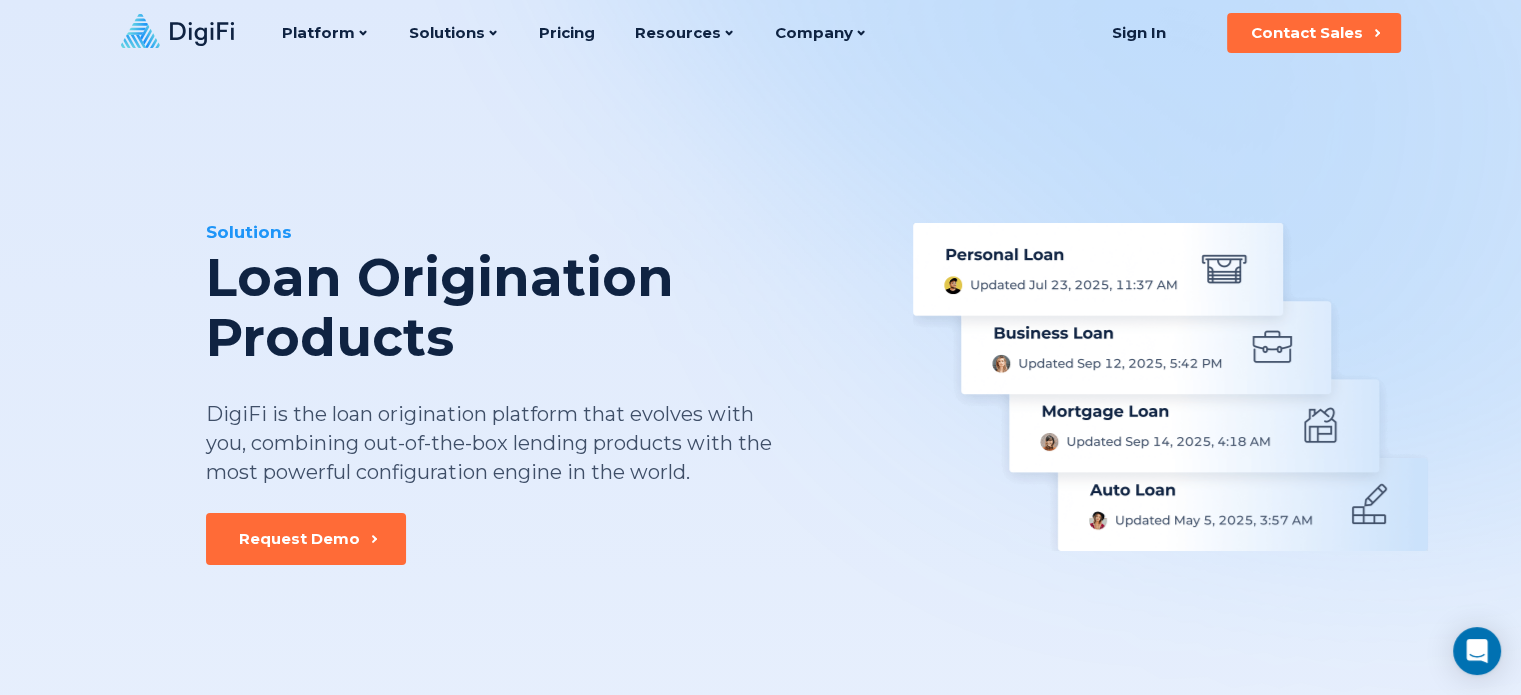 click at bounding box center (1170, 387) 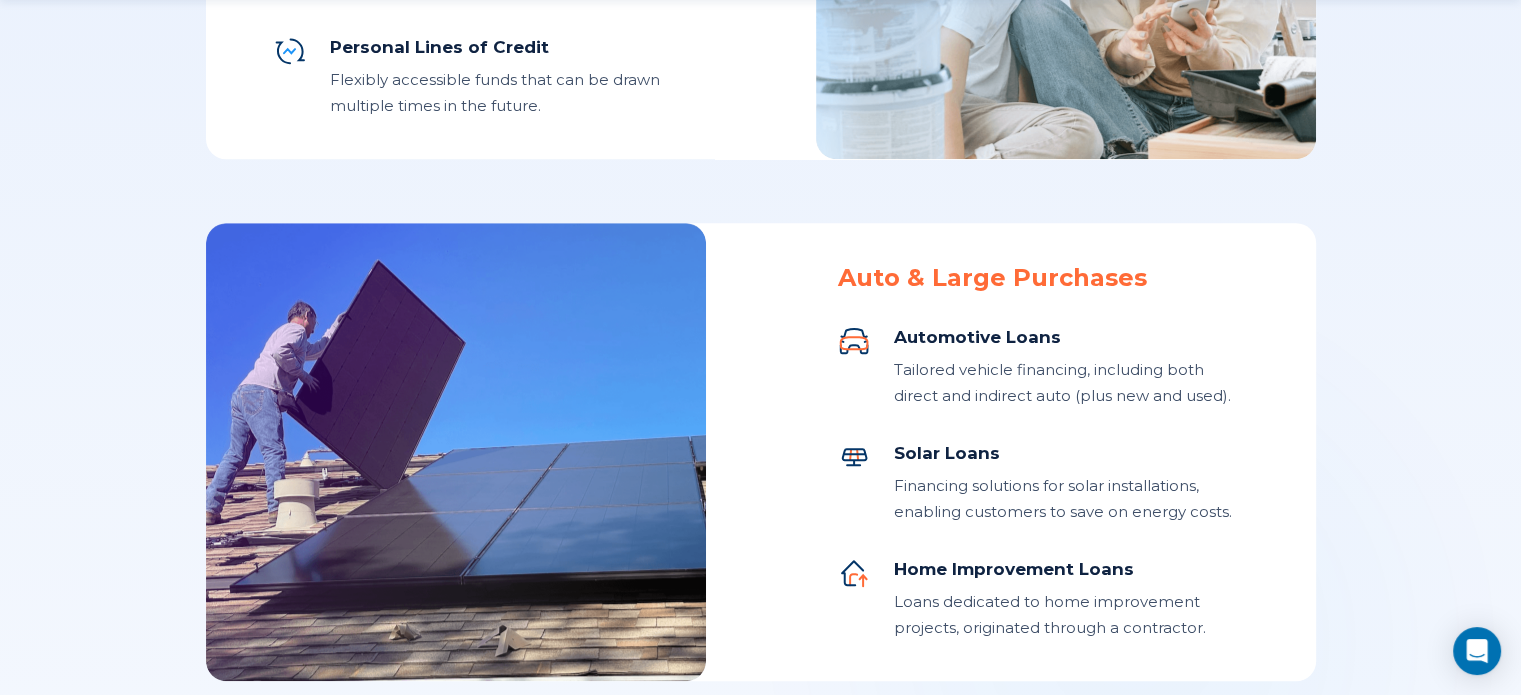 scroll, scrollTop: 1300, scrollLeft: 0, axis: vertical 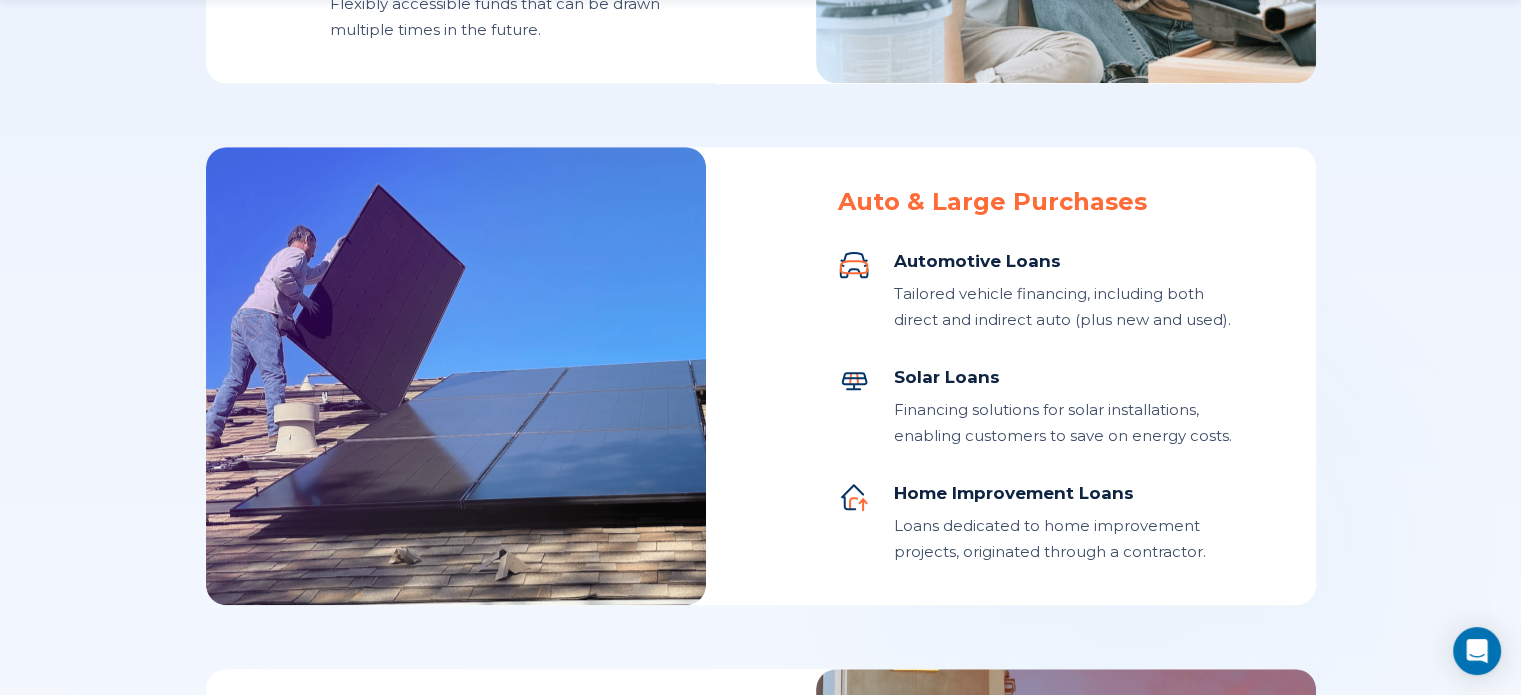 click on "Automotive Loans" at bounding box center [1071, 261] 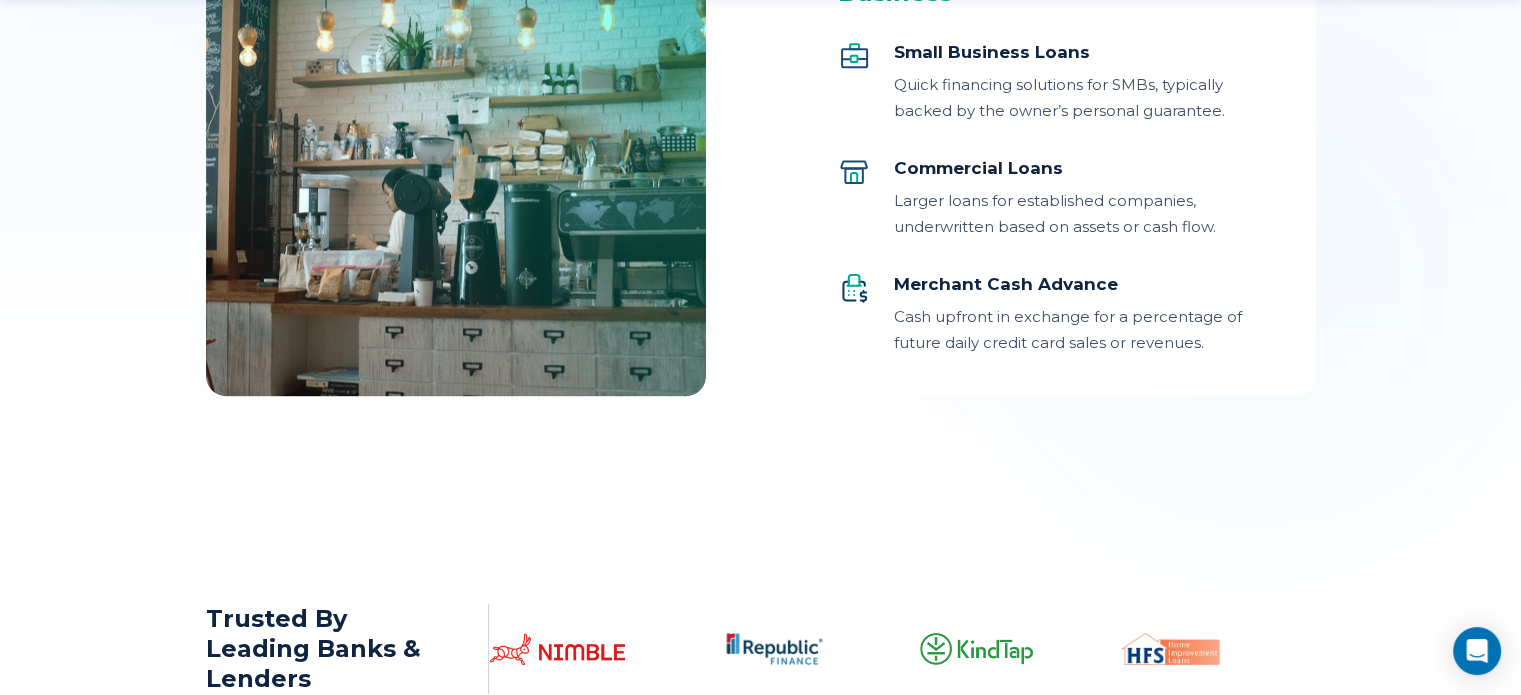 scroll, scrollTop: 2700, scrollLeft: 0, axis: vertical 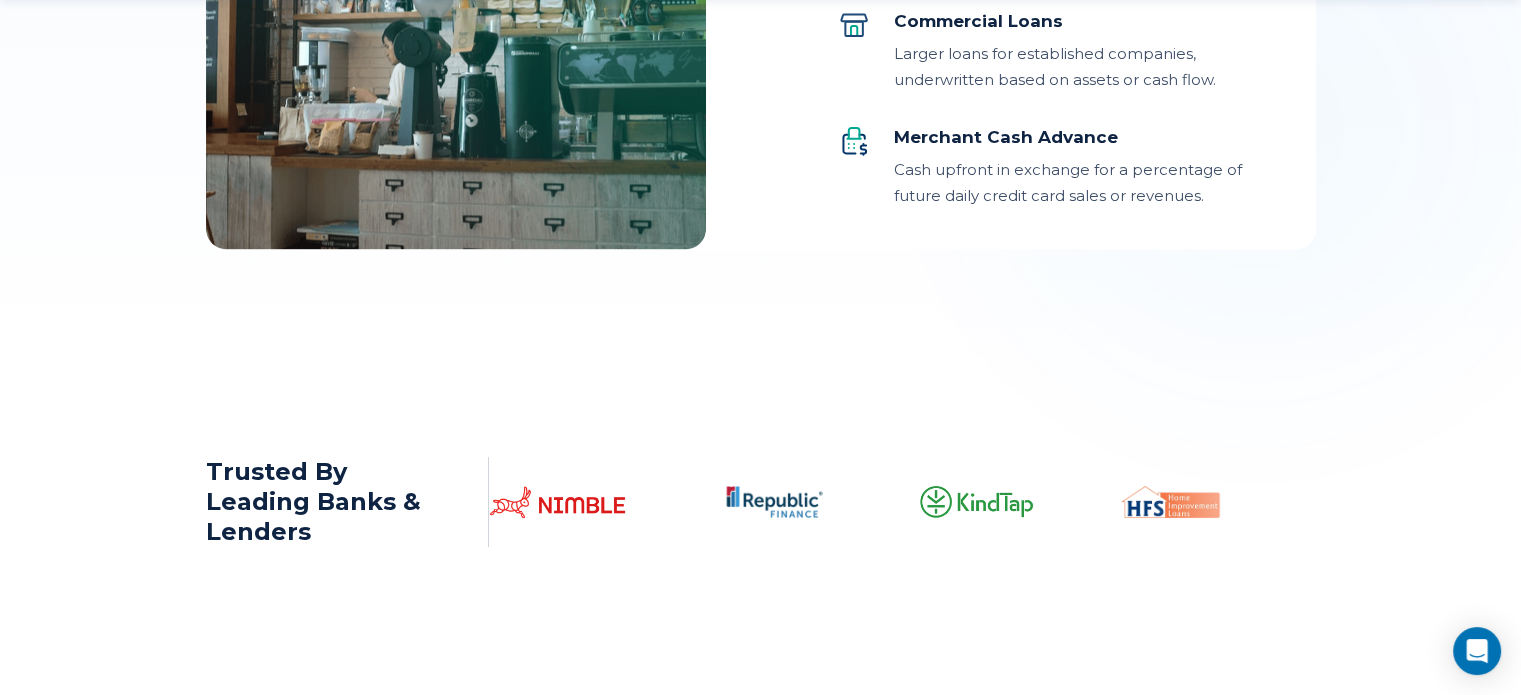 drag, startPoint x: 981, startPoint y: 497, endPoint x: 560, endPoint y: 497, distance: 421 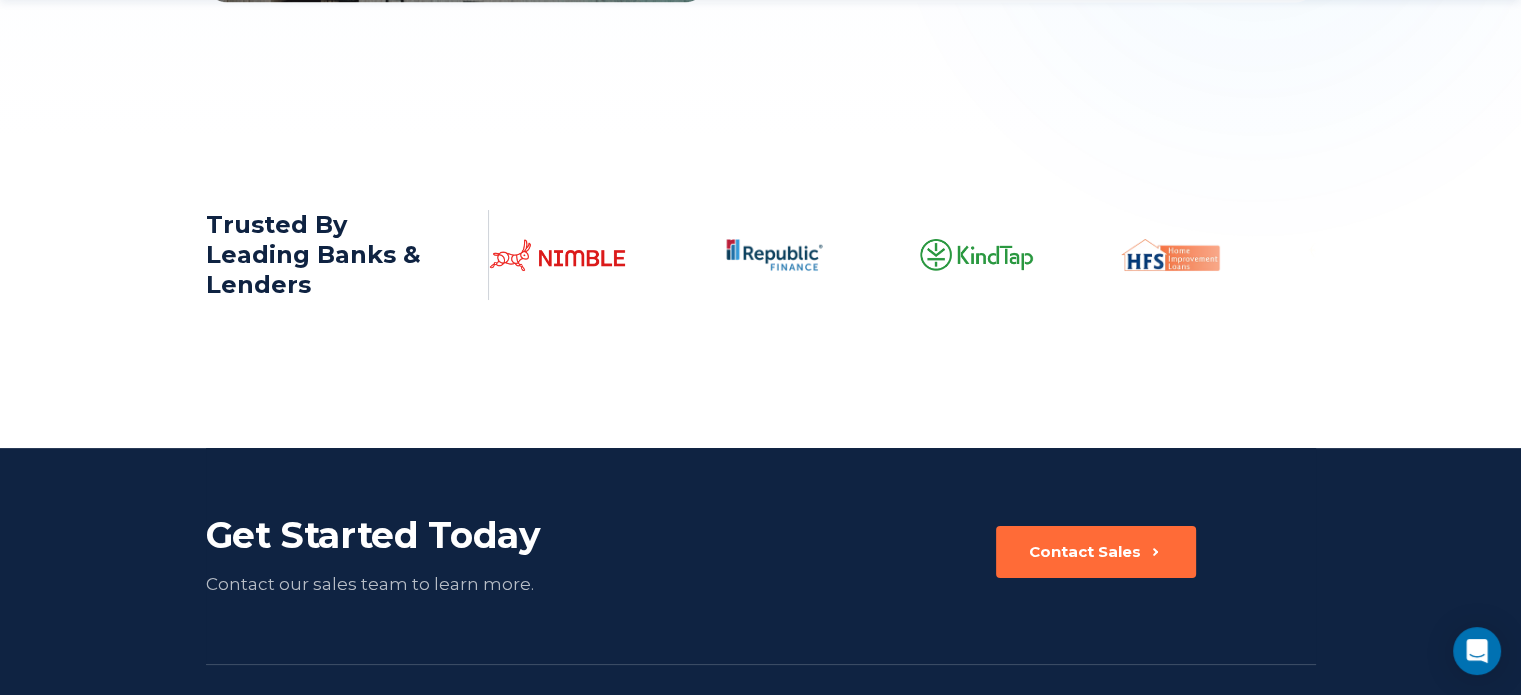 scroll, scrollTop: 3200, scrollLeft: 0, axis: vertical 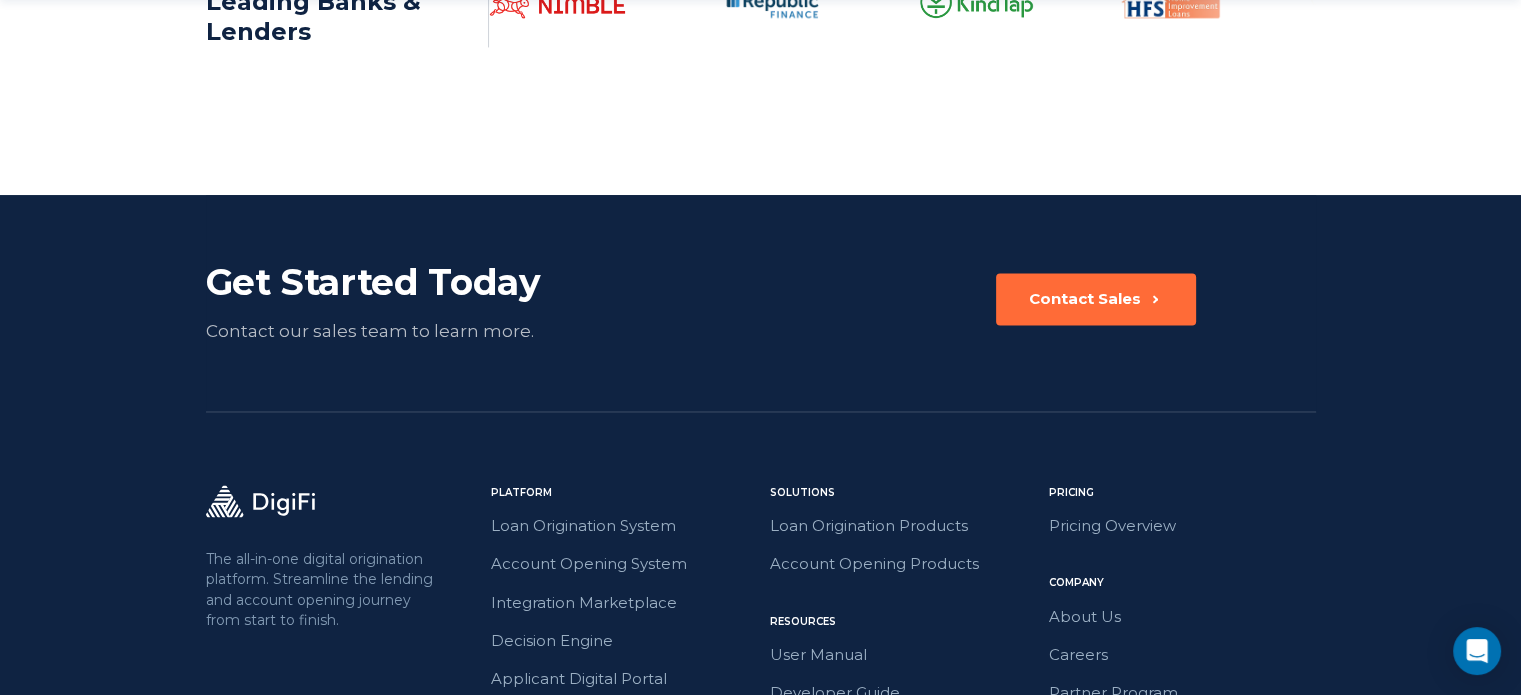 click on "Get Started Today Contact our sales team to learn more. Contact Sales The all-in-one digital origination platform. Streamline the lending and account opening journey from start to finish. Platform Loan Origination System Account Opening System Integration Marketplace Decision Engine Applicant Digital Portal Partner Digital Portal No-Code Configuration Developer Toolkit AI Agents Security & Compliance Solutions Loan Origination Products Account Opening Products Pricing Pricing Overview Resources User Manual Developer Guide Customer Support System Status Blog Pricing Pricing Overview Company About Us Careers Partner Program ©  2025  DigiFi, Inc. All Rights Reserved. Privacy Policy SOC 2 Сertification" at bounding box center [760, 599] 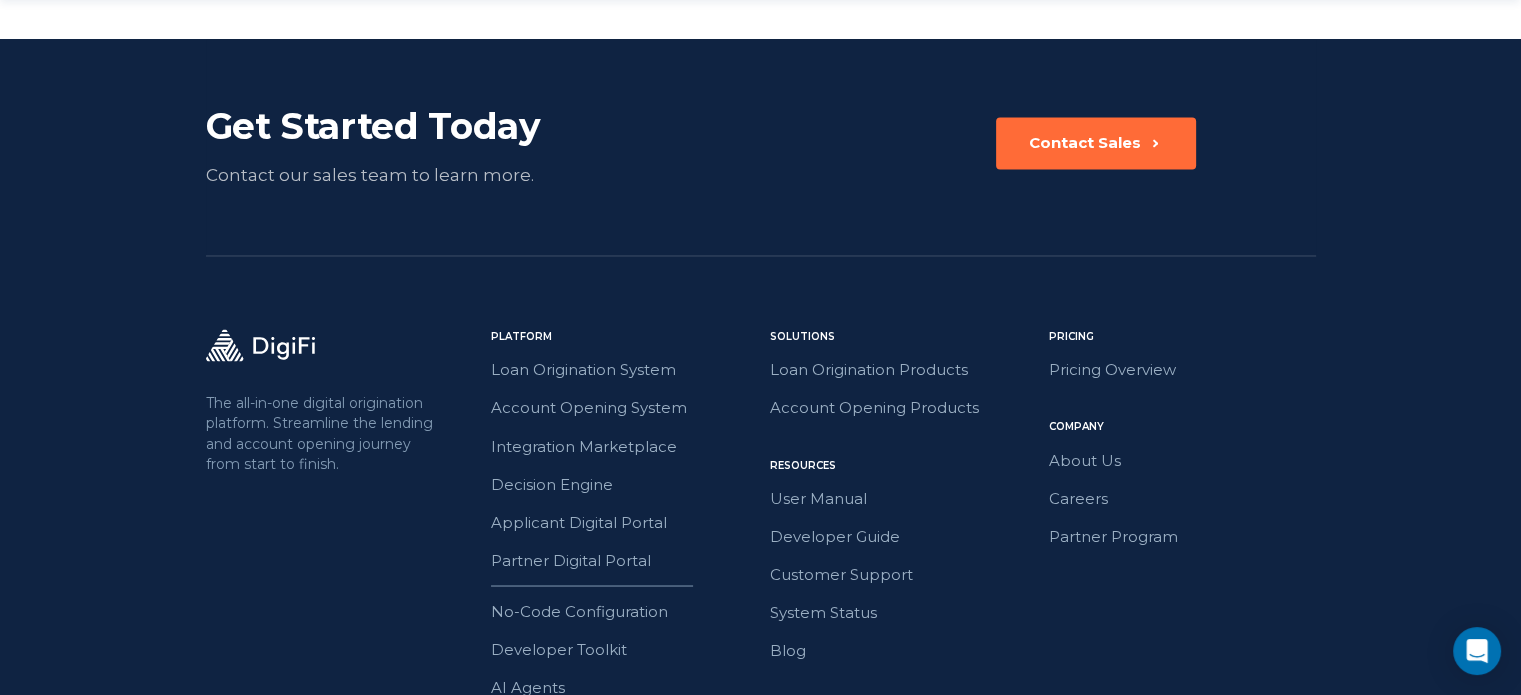 scroll, scrollTop: 3500, scrollLeft: 0, axis: vertical 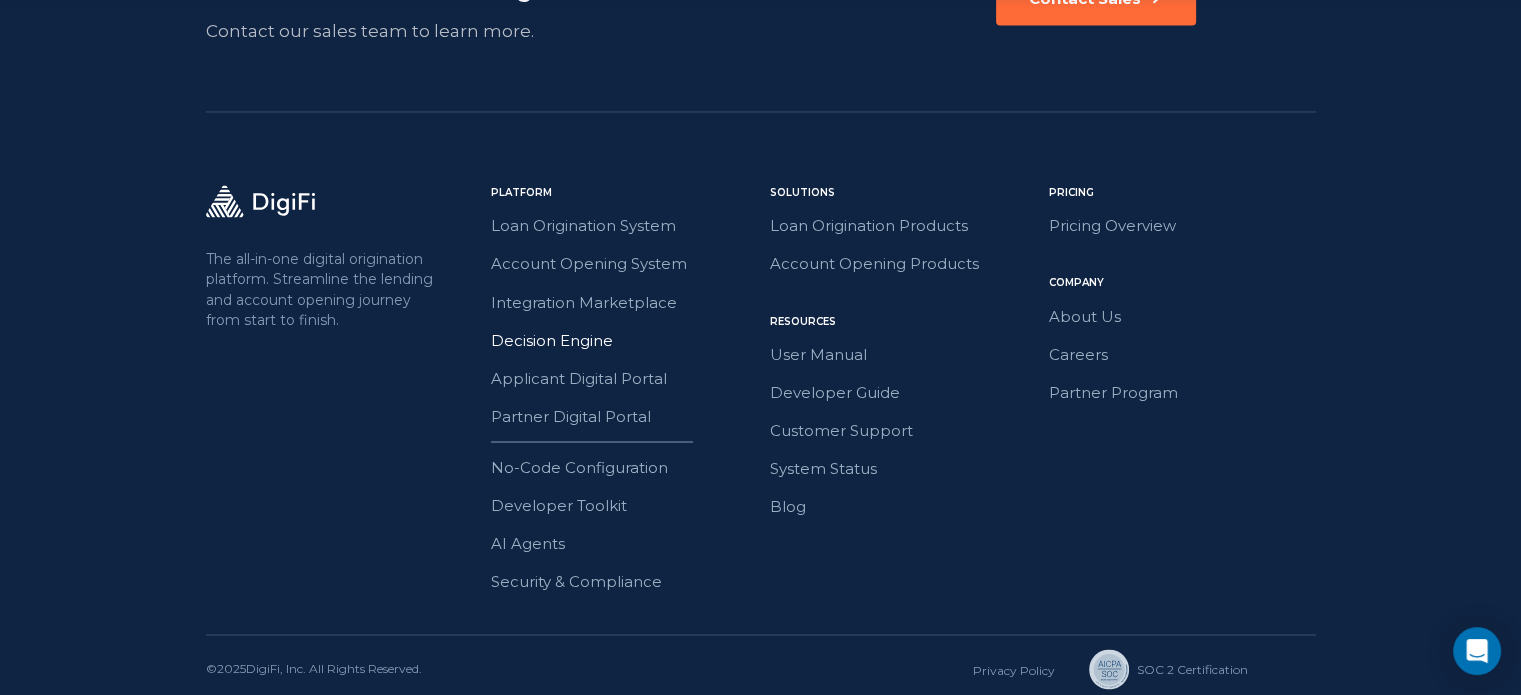 click on "Decision Engine" at bounding box center (624, 340) 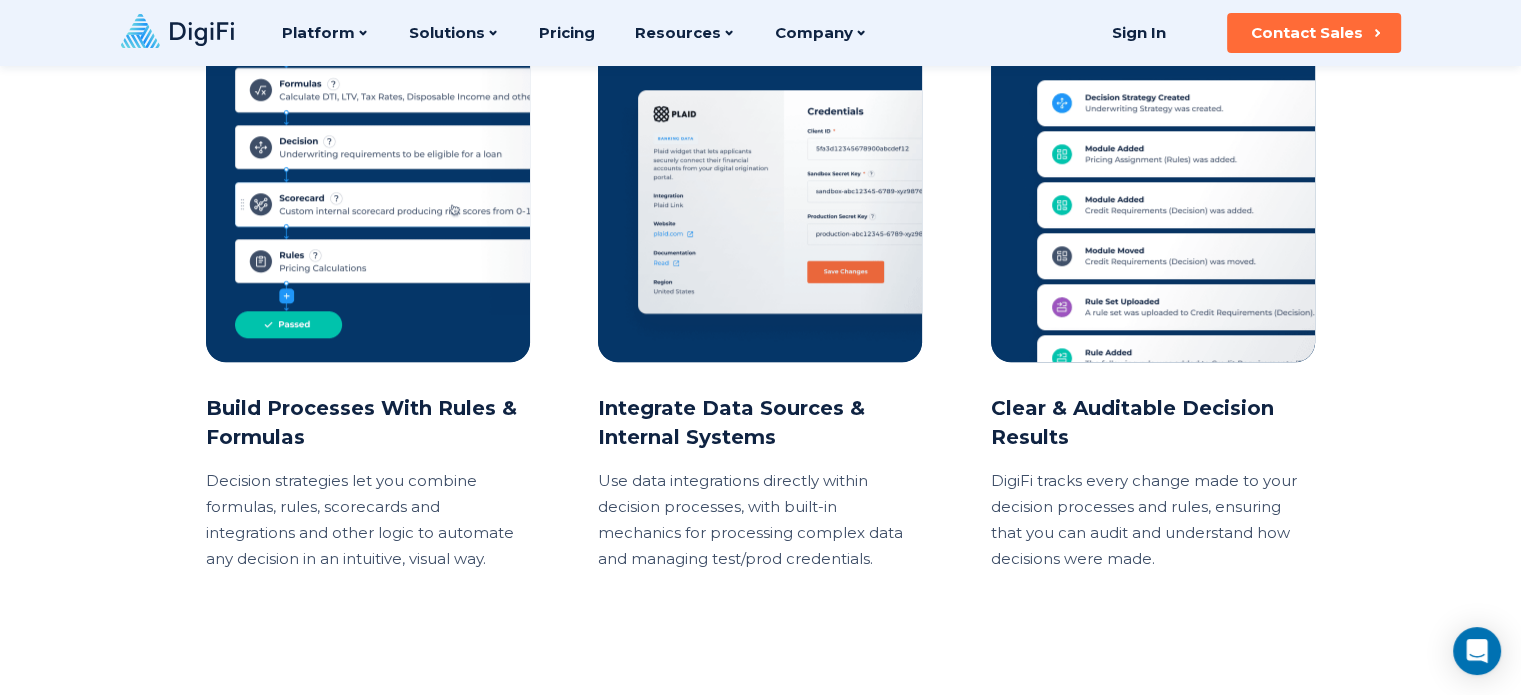 scroll, scrollTop: 2000, scrollLeft: 0, axis: vertical 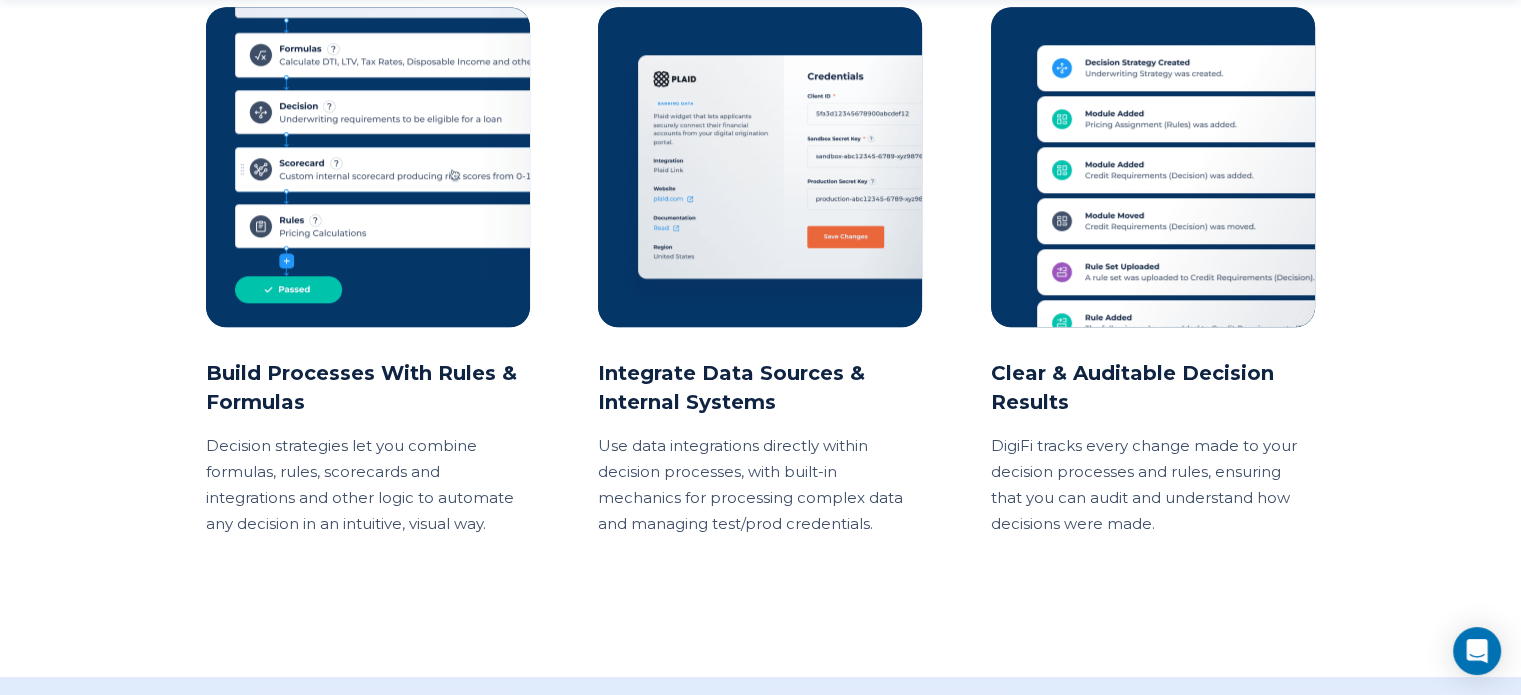 click on "Build Processes With Rules & Formulas" at bounding box center (368, 388) 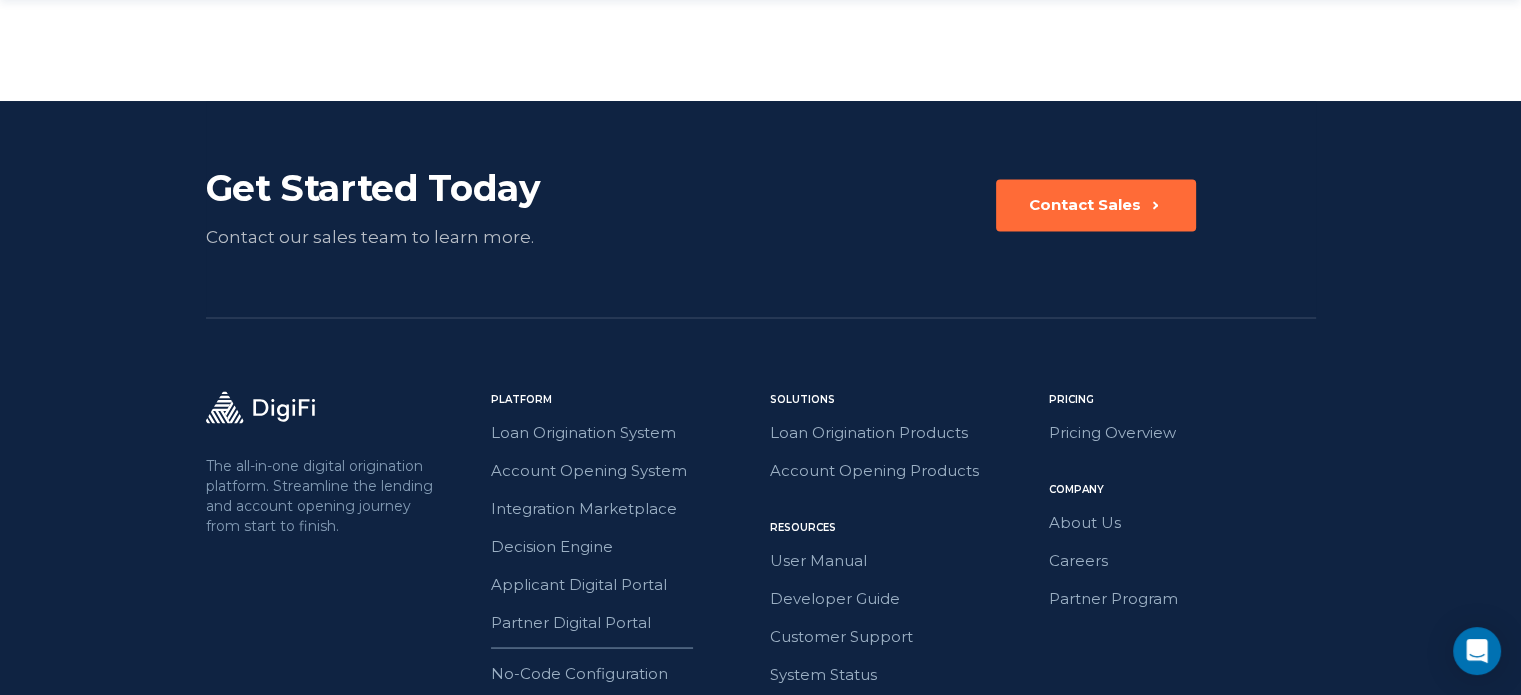 scroll, scrollTop: 3713, scrollLeft: 0, axis: vertical 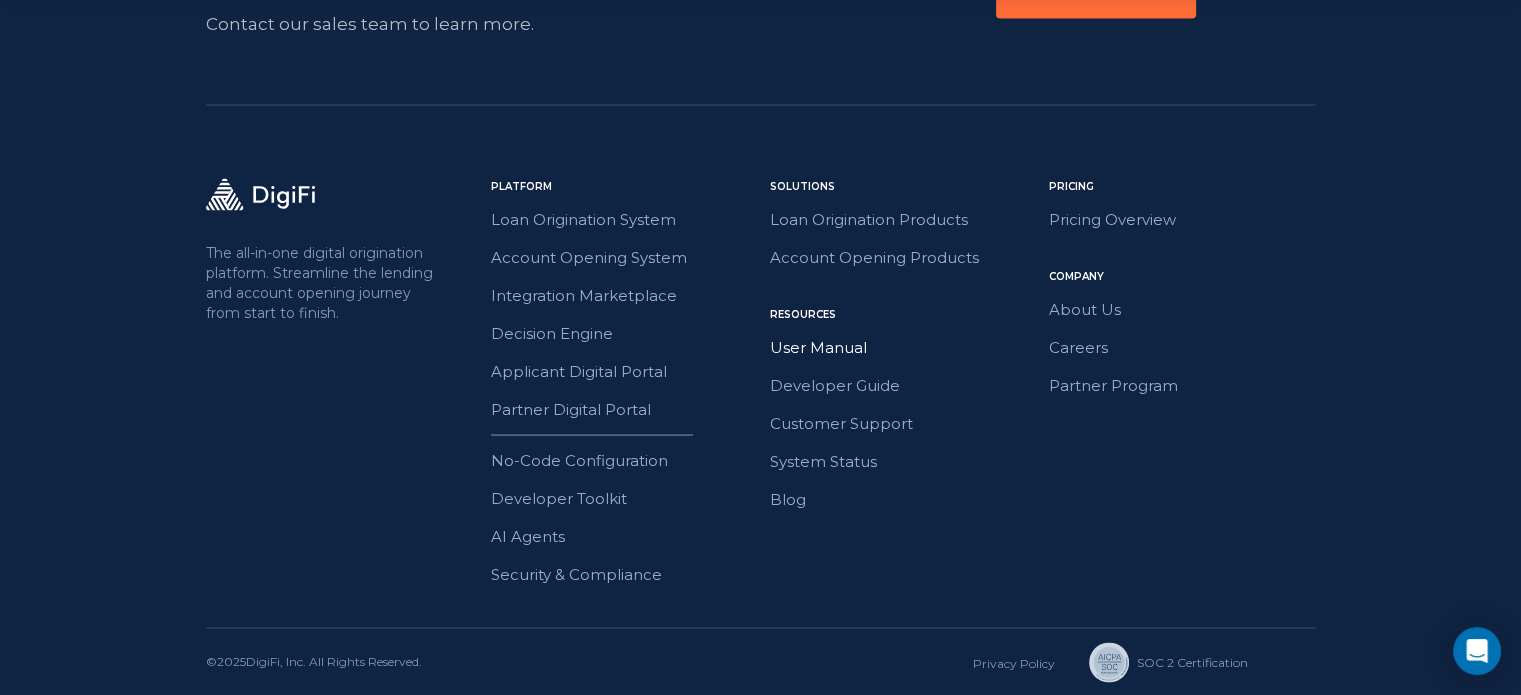 click on "User Manual" at bounding box center (903, 347) 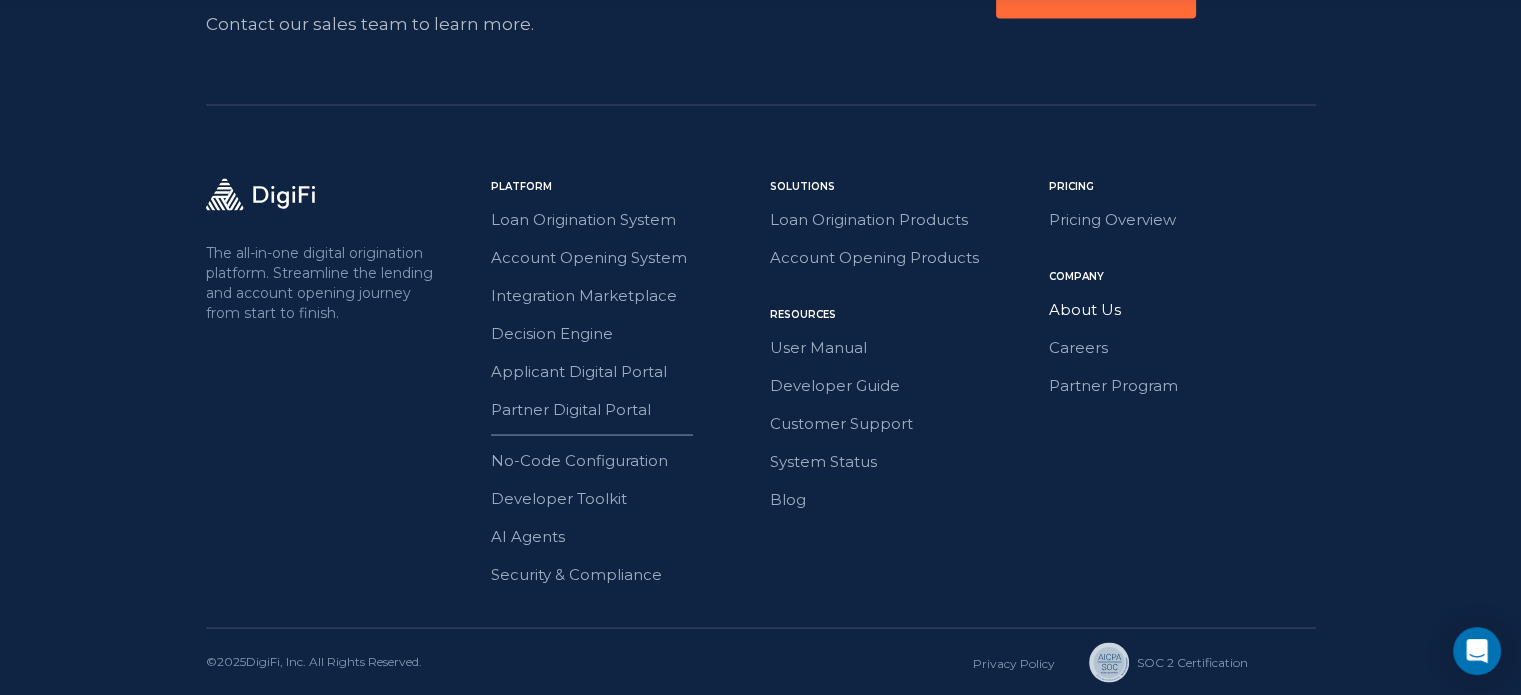 click on "About Us" at bounding box center [1182, 309] 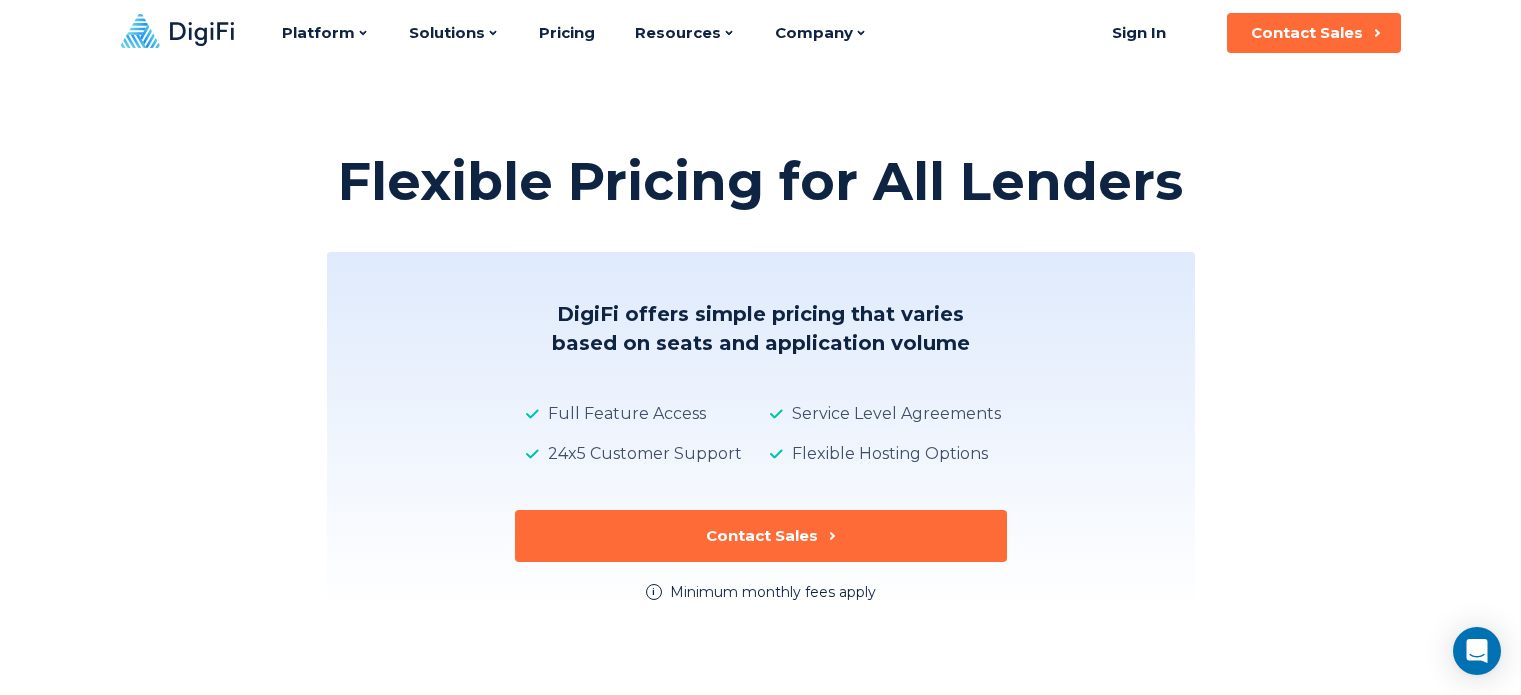 scroll, scrollTop: 0, scrollLeft: 0, axis: both 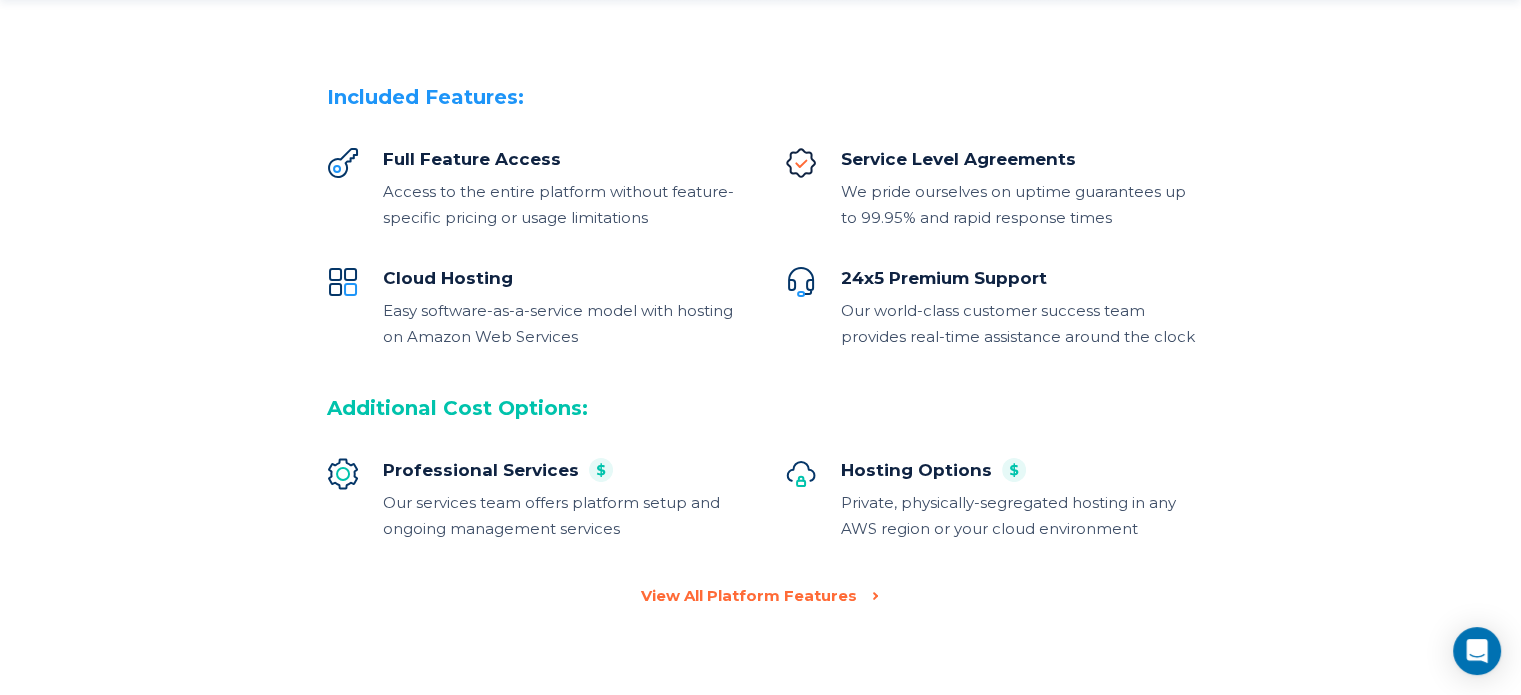click on "Flexible Pricing   for All Lenders DigiFi offers simple pricing that varies  based on seats and application volume Full Feature Access 24x5 Customer Support Service Level Agreements Flexible Hosting Options Contact Sales i Minimum monthly fees apply Included Features: Full Feature Access   Access to the entire platform without feature-specific pricing or usage limitations Service Level Agreements   We pride ourselves on uptime guarantees up to 99.95% and rapid response times Cloud Hosting   Easy software-as-a-service model with hosting on Amazon Web Services 24x5 Premium Support   Our world-class customer success team provides real-time assistance around the clock Additional Cost Options: Professional Services   Our services team offers platform setup and ongoing management services Hosting Options   Private, physically-segregated hosting in any AWS region or your cloud environment View All Platform Features" at bounding box center [760, 69] 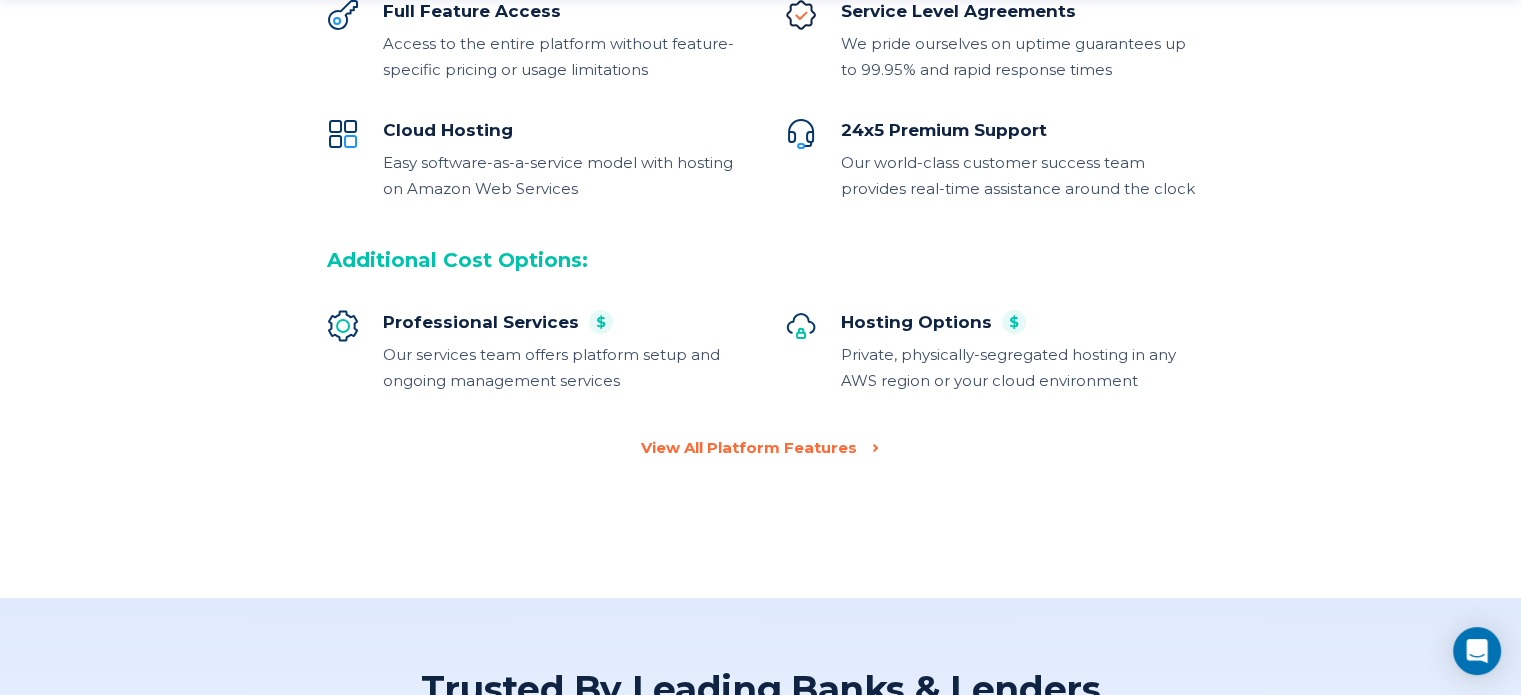 scroll, scrollTop: 908, scrollLeft: 0, axis: vertical 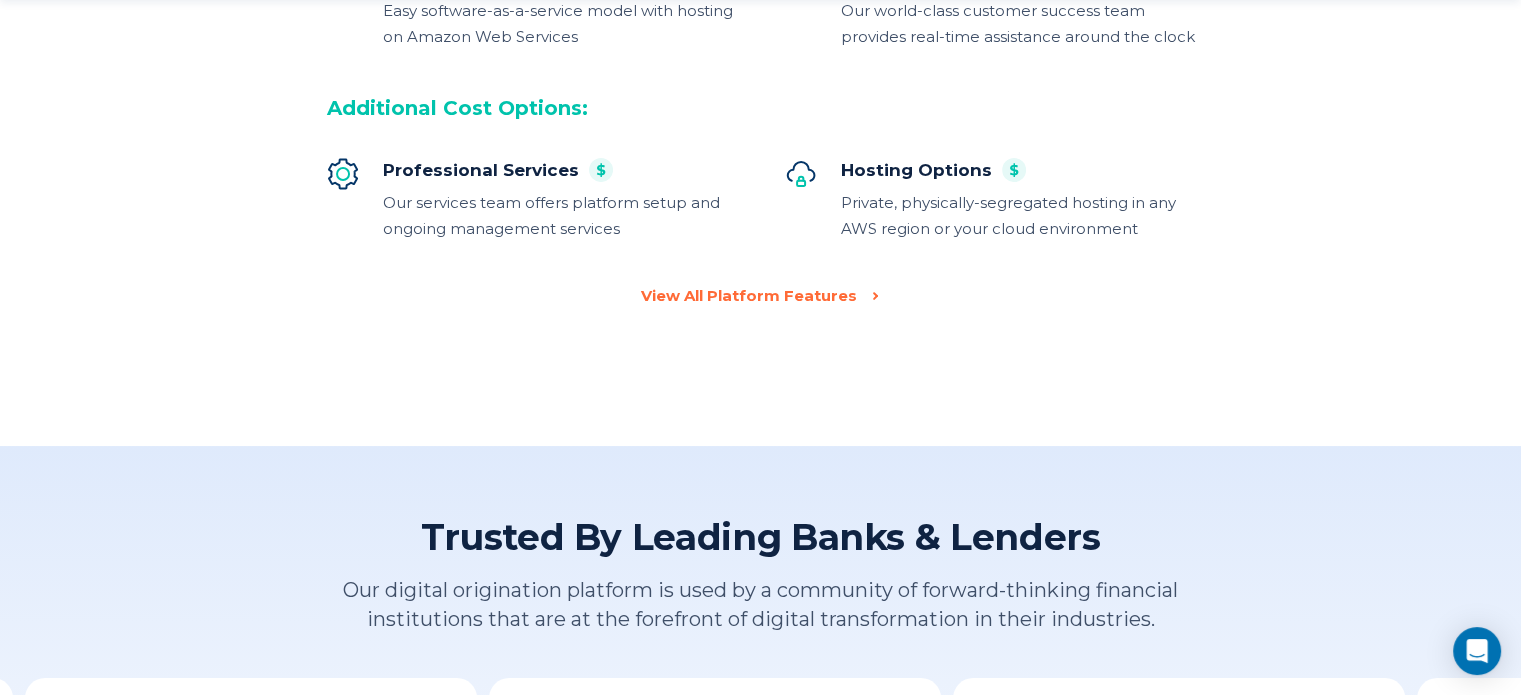 click 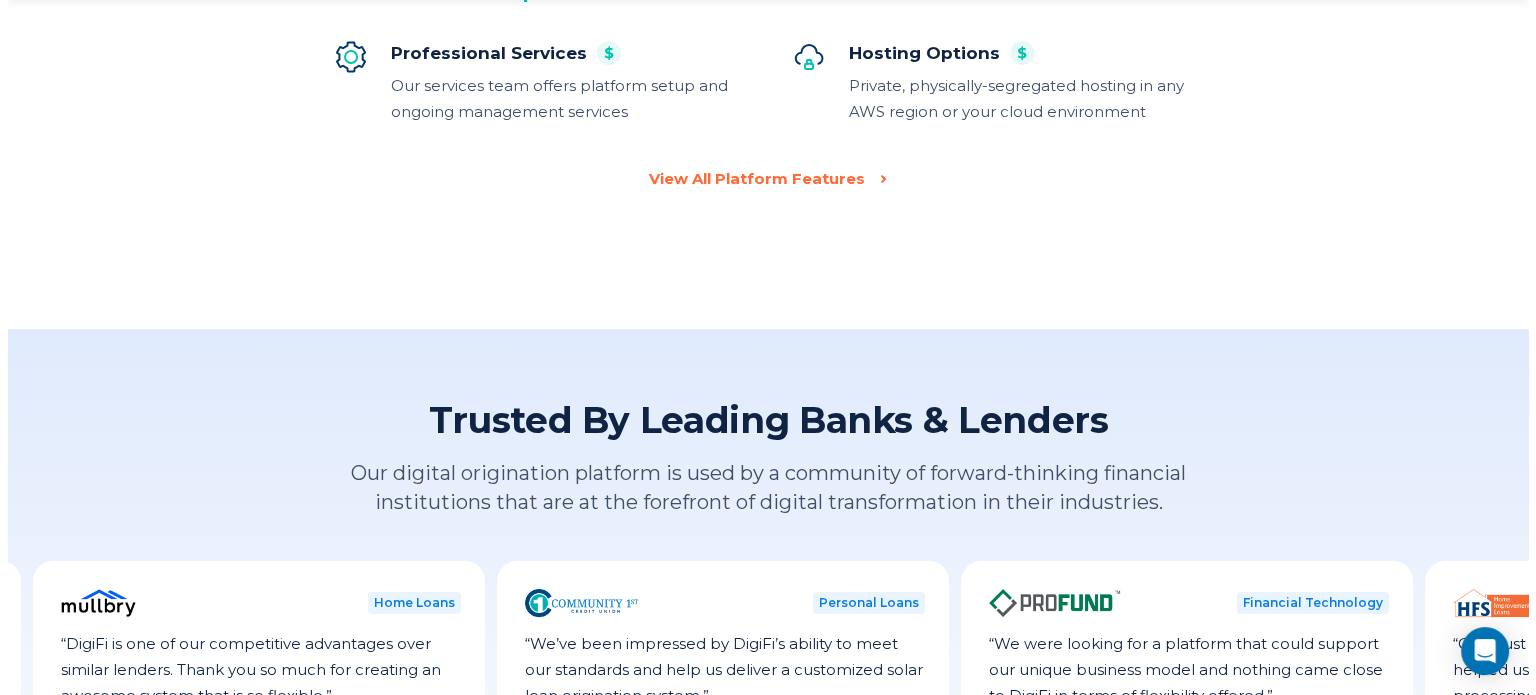 scroll, scrollTop: 908, scrollLeft: 0, axis: vertical 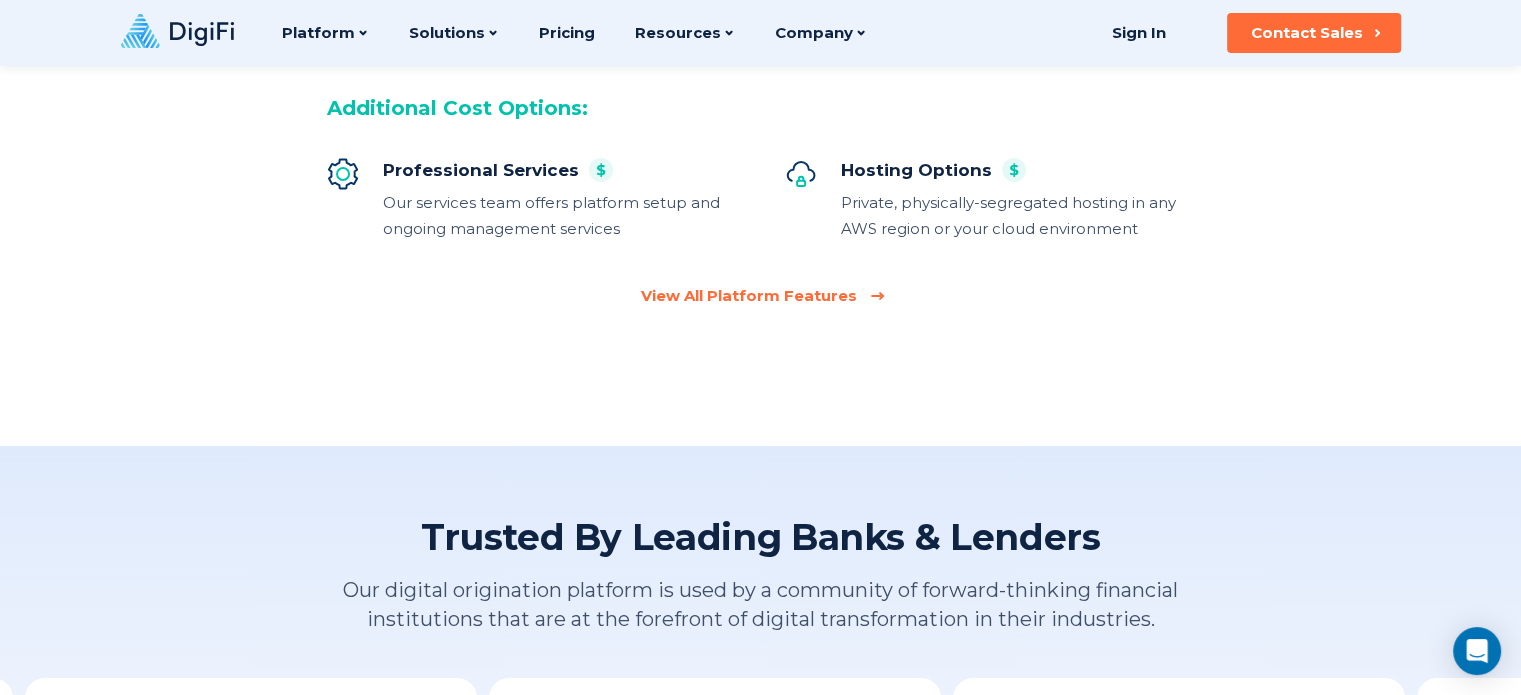 click on "View All Platform Features" at bounding box center [749, 296] 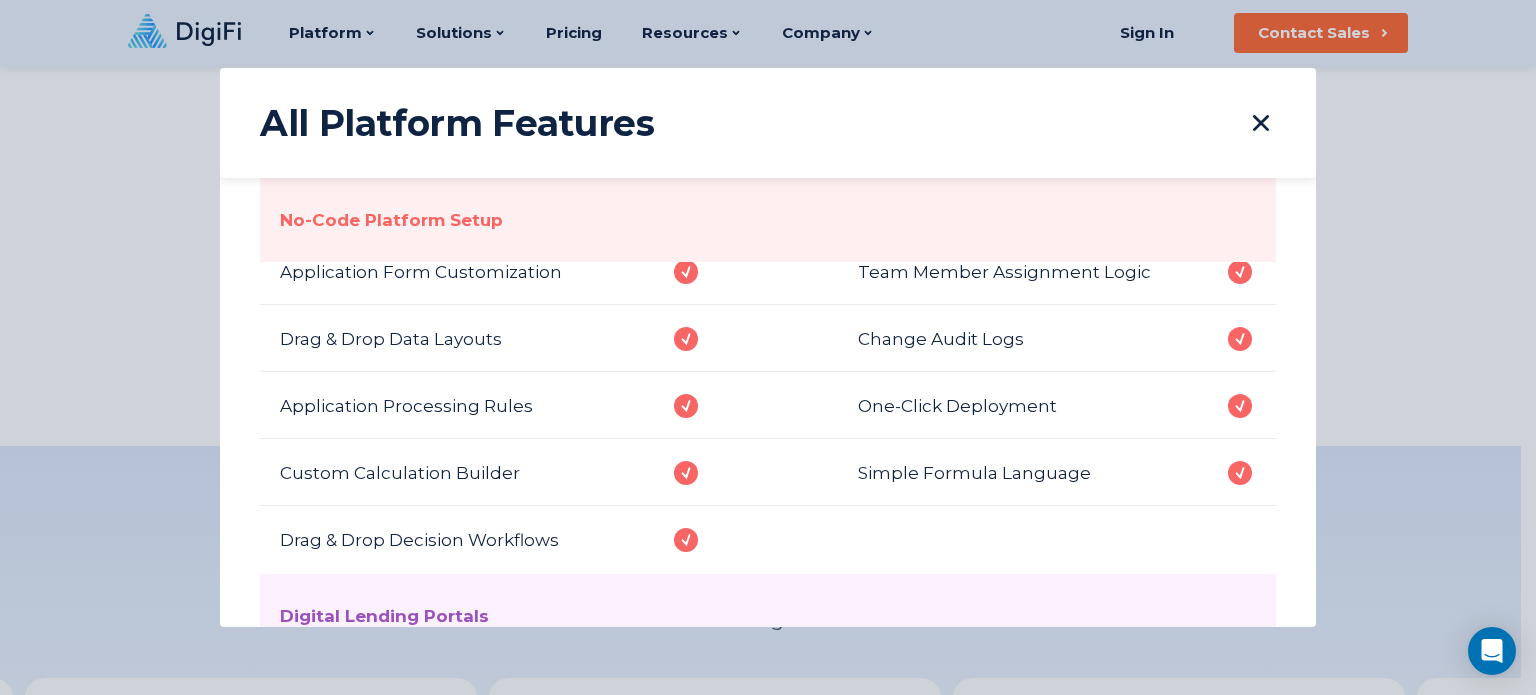 scroll, scrollTop: 1300, scrollLeft: 0, axis: vertical 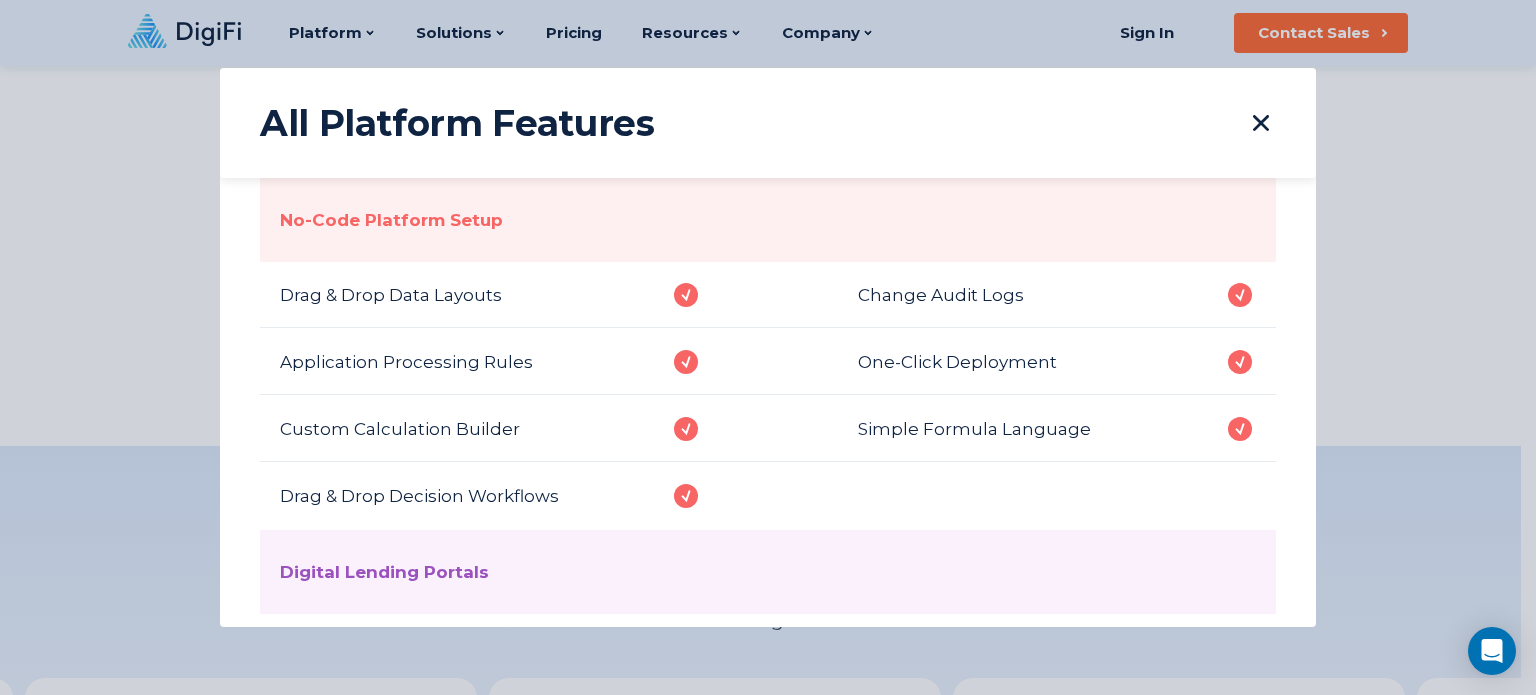 click on "Application Processing Rules" at bounding box center [479, 361] 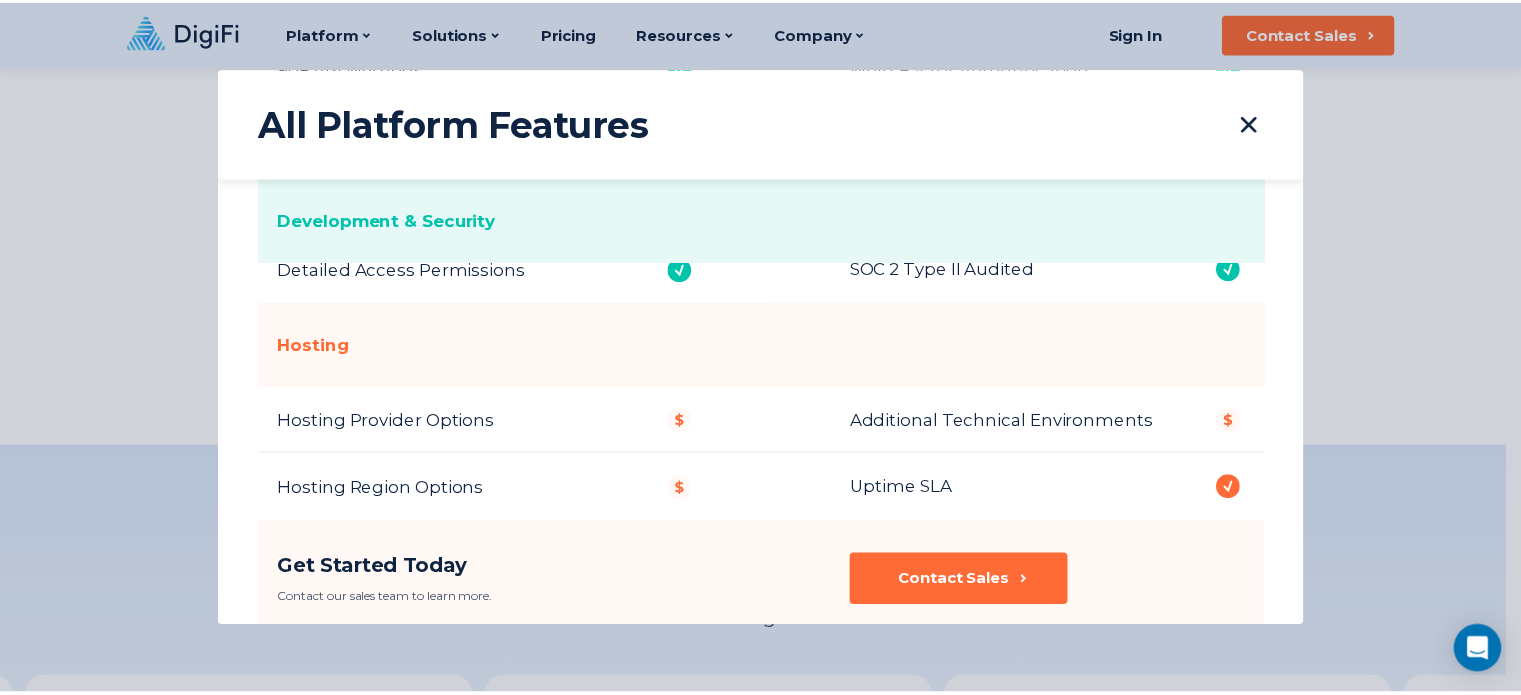 scroll, scrollTop: 2332, scrollLeft: 0, axis: vertical 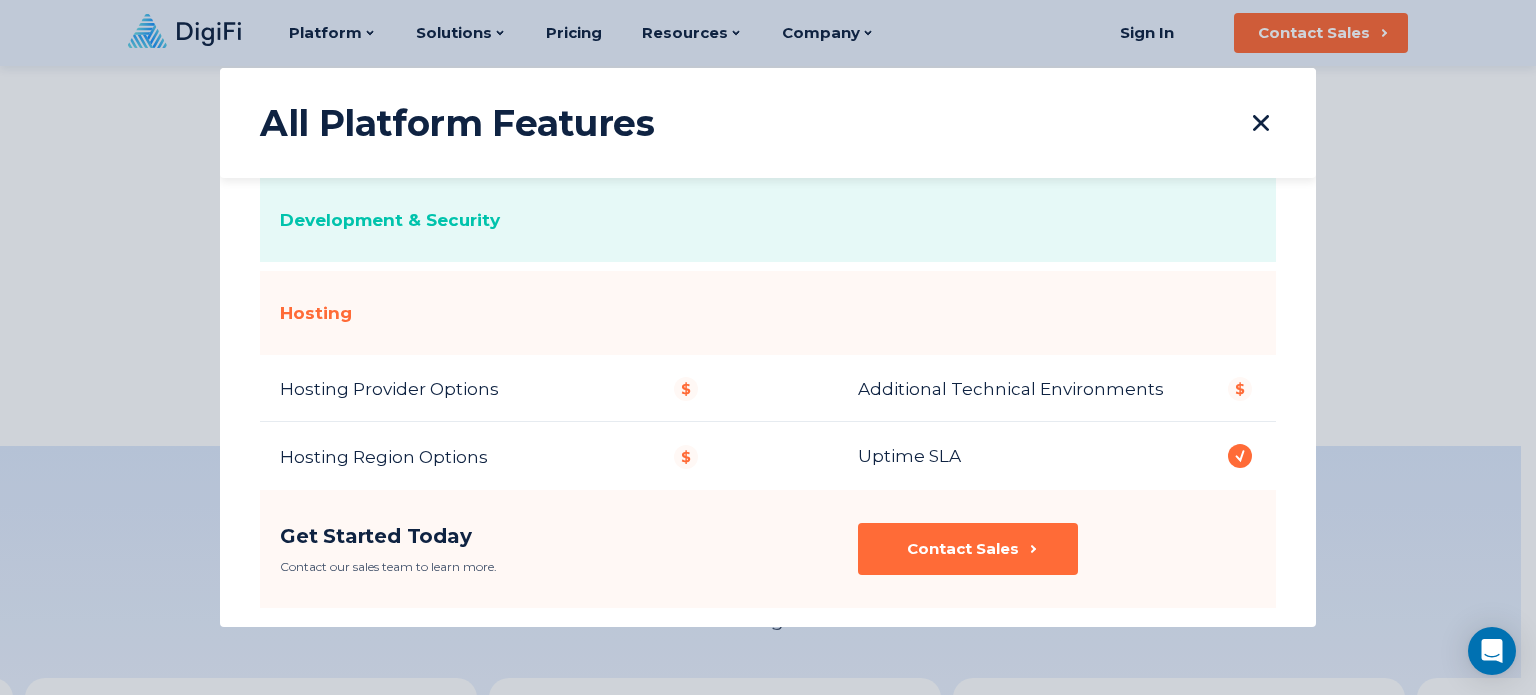click 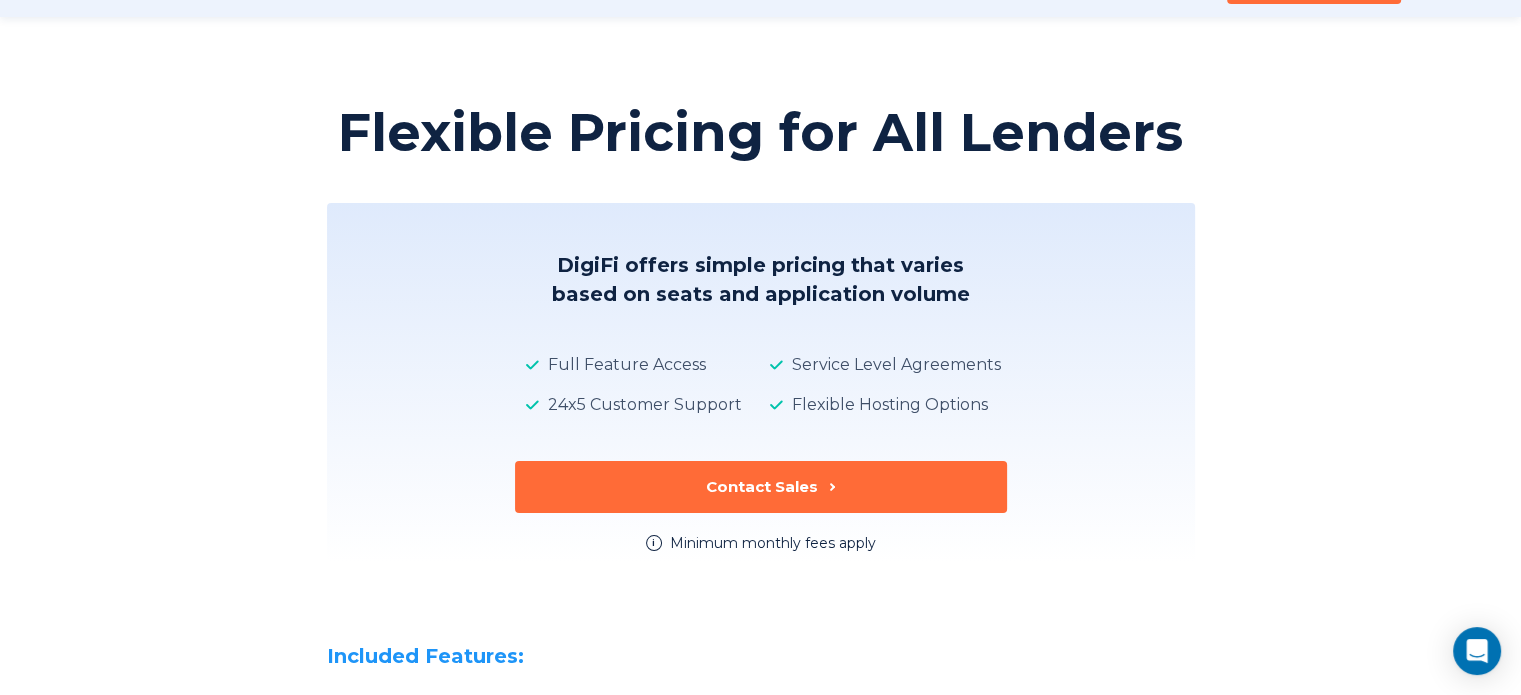 scroll, scrollTop: 0, scrollLeft: 0, axis: both 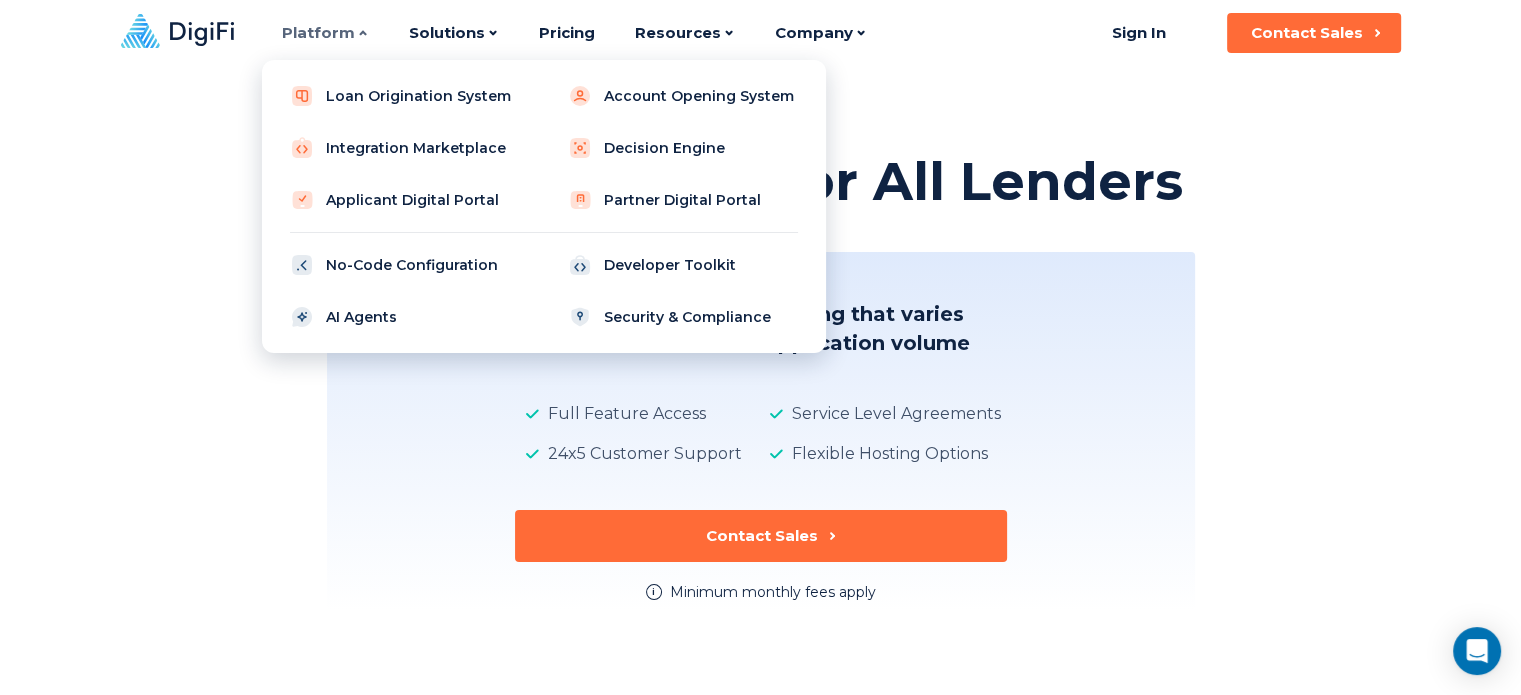 click 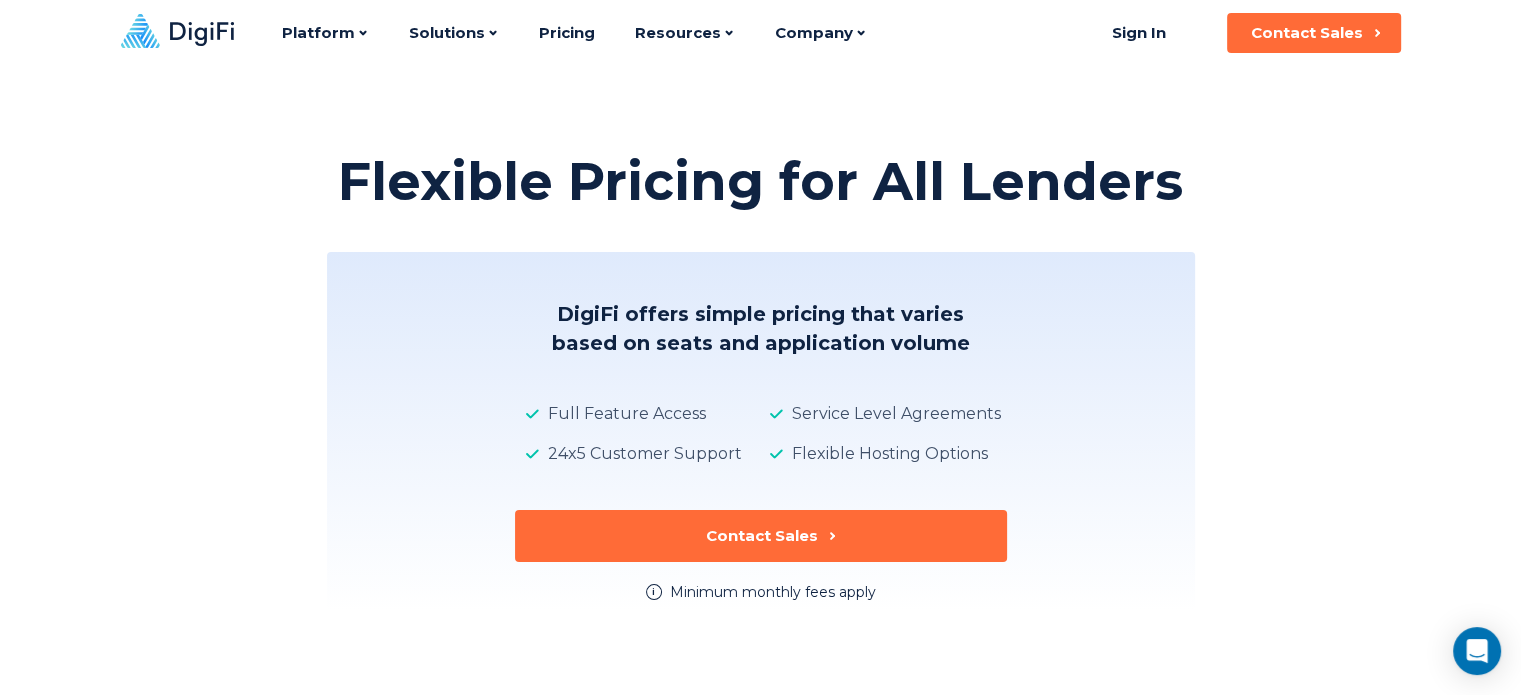 click on "Platform Platform Loan Origination System Account Opening System Integration Marketplace Decision Engine Applicant Digital Portal Partner Digital Portal No-Code Configuration Developer Toolkit AI Agents Security & Compliance Solutions Loan Origination Products Account Opening Products Pricing Resources User Manual Developer Guide Customer Support System Status Blog Company About Us Careers Partner Program" at bounding box center (574, 33) 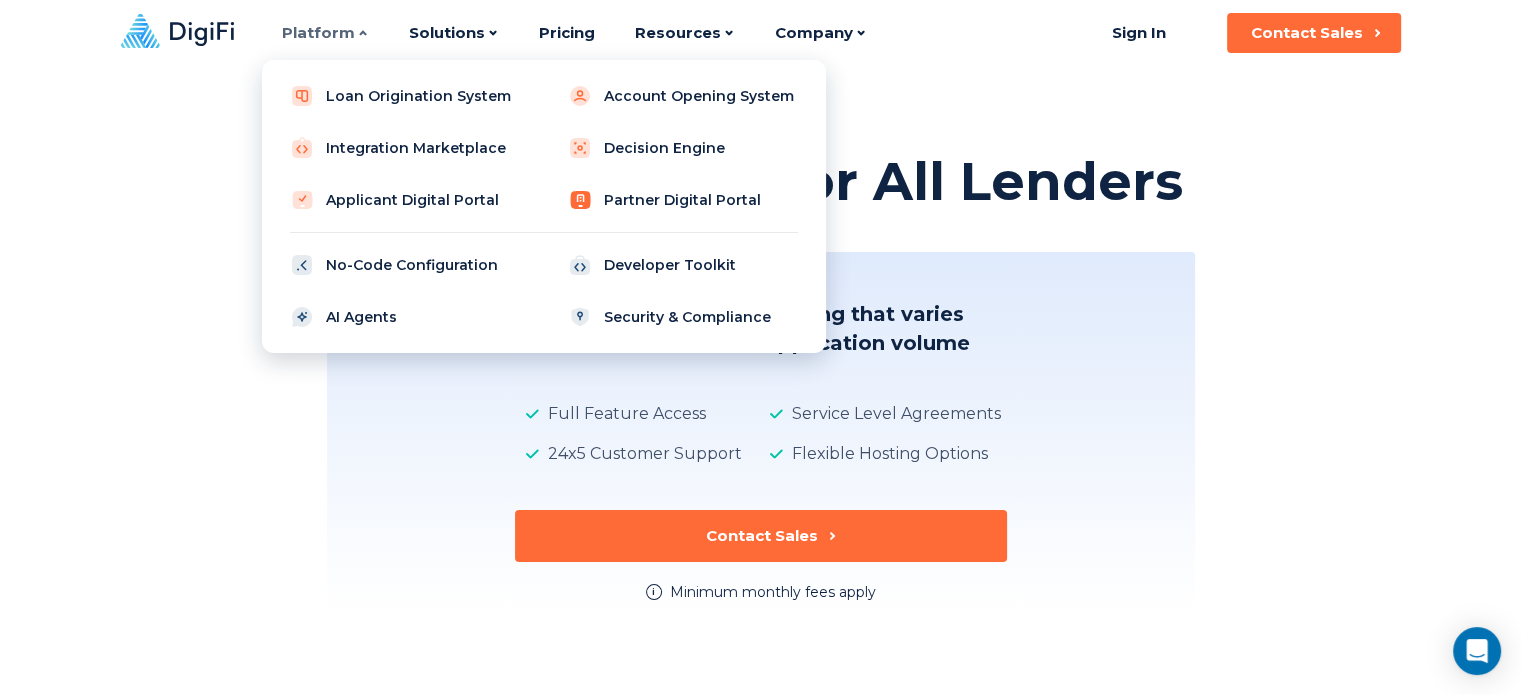 click on "Partner Digital Portal" at bounding box center [683, 200] 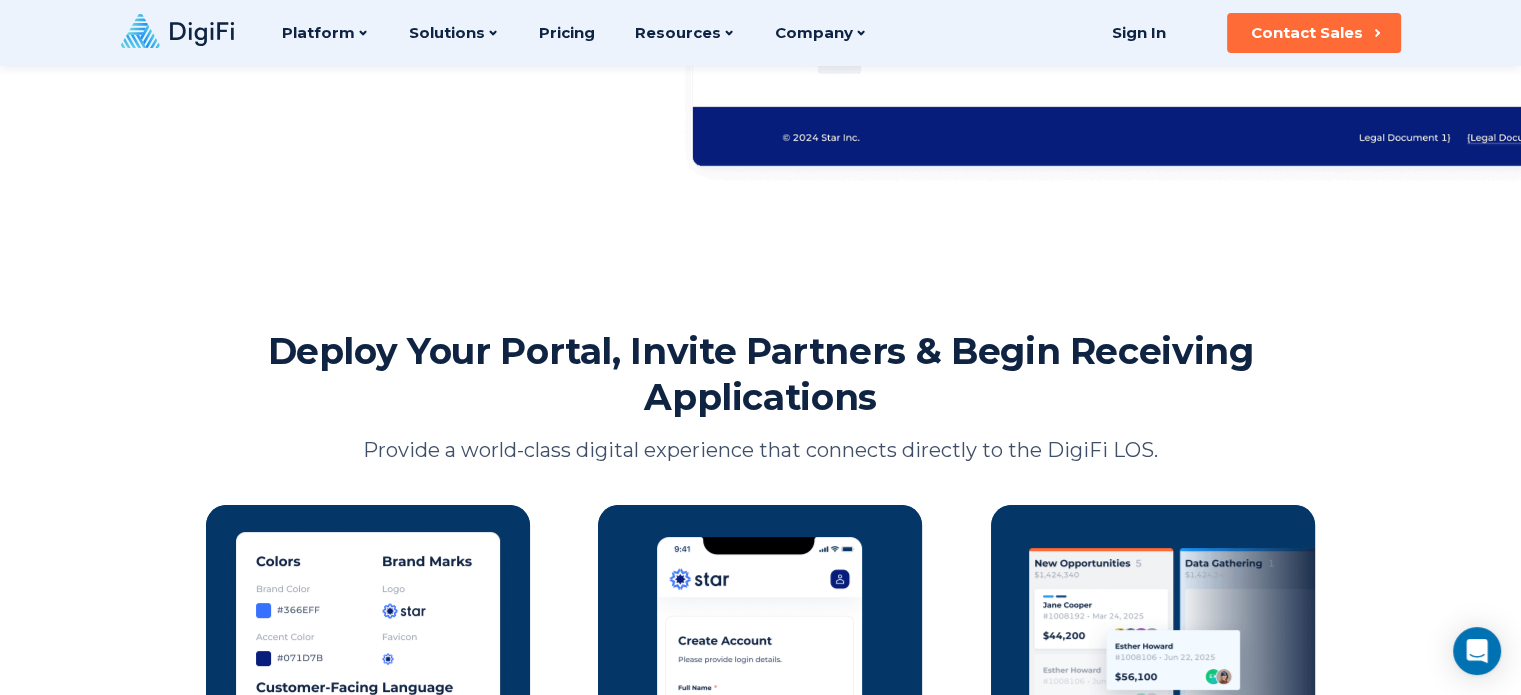 scroll, scrollTop: 1200, scrollLeft: 0, axis: vertical 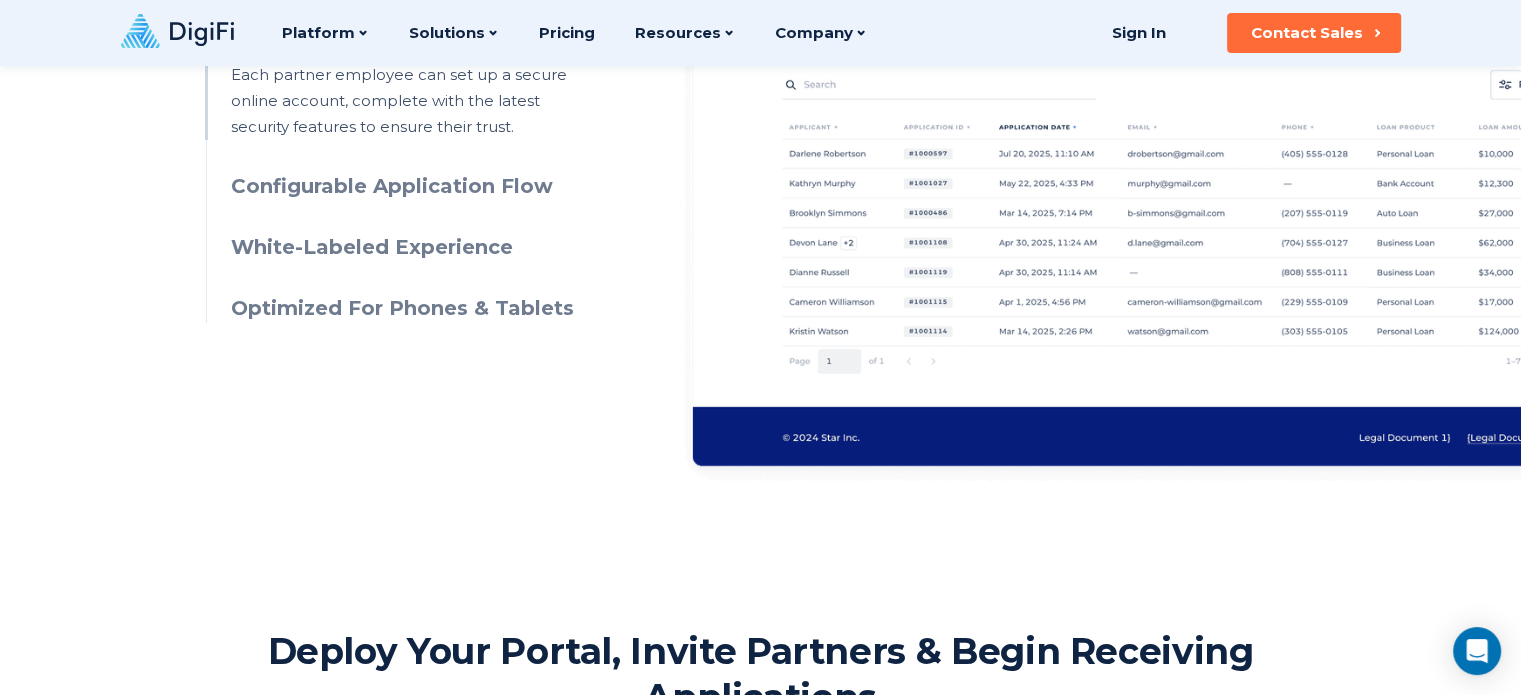 click on "White-Labeled Experience" at bounding box center [412, 247] 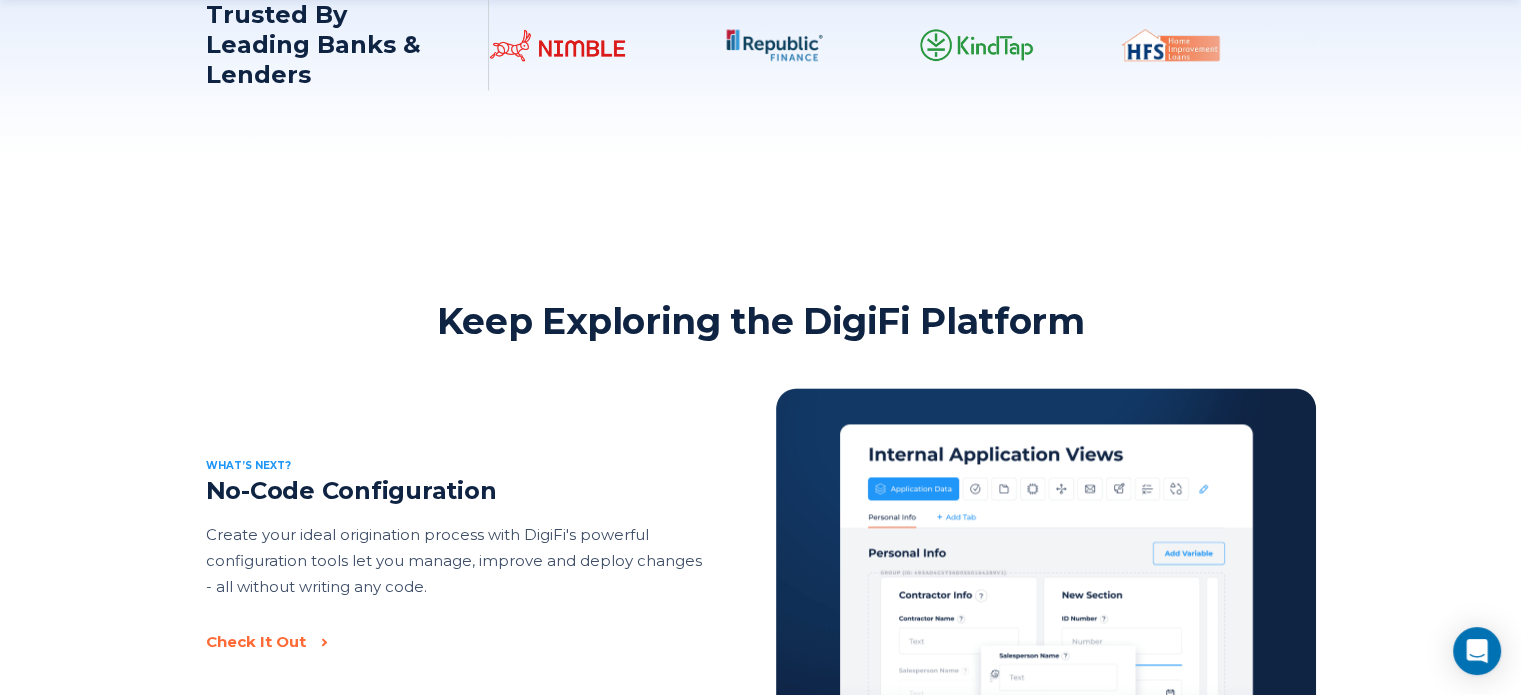 scroll, scrollTop: 2900, scrollLeft: 0, axis: vertical 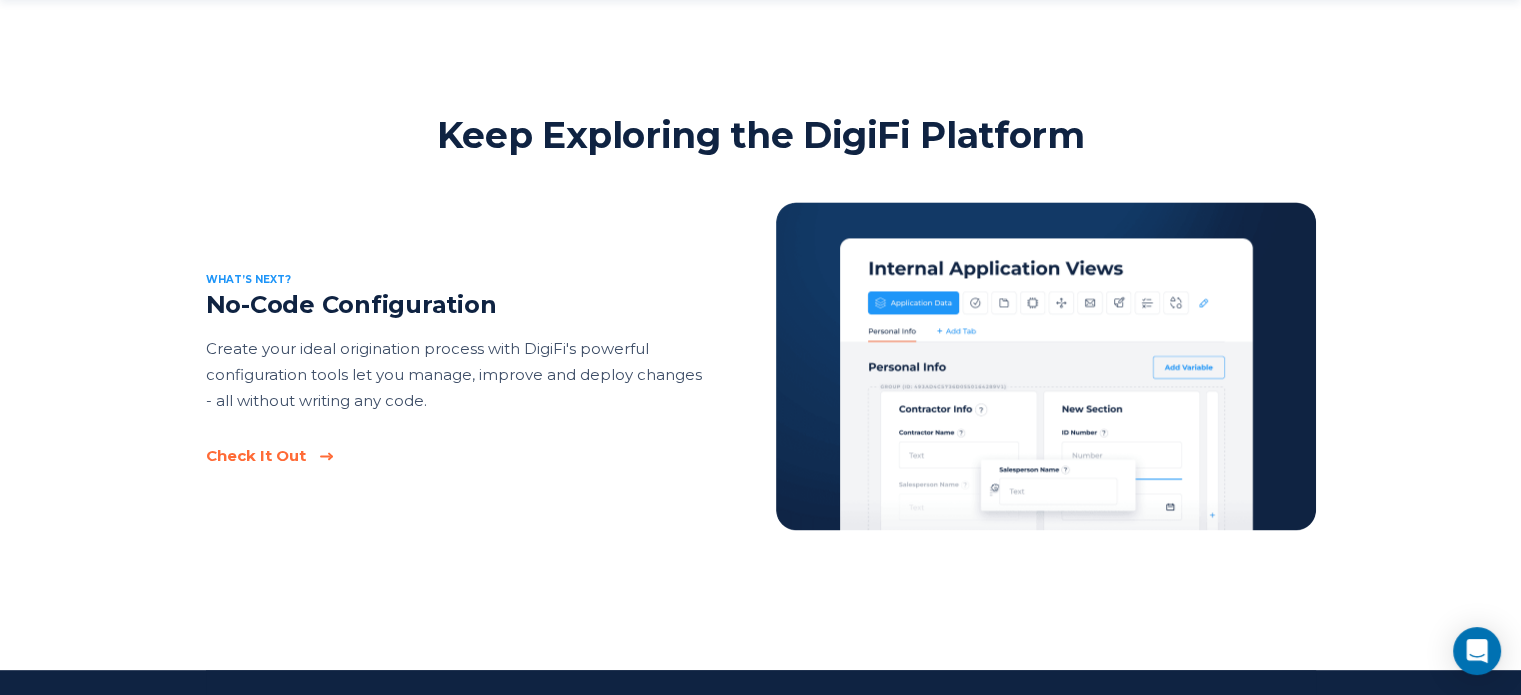 click on "Check It Out" at bounding box center (256, 456) 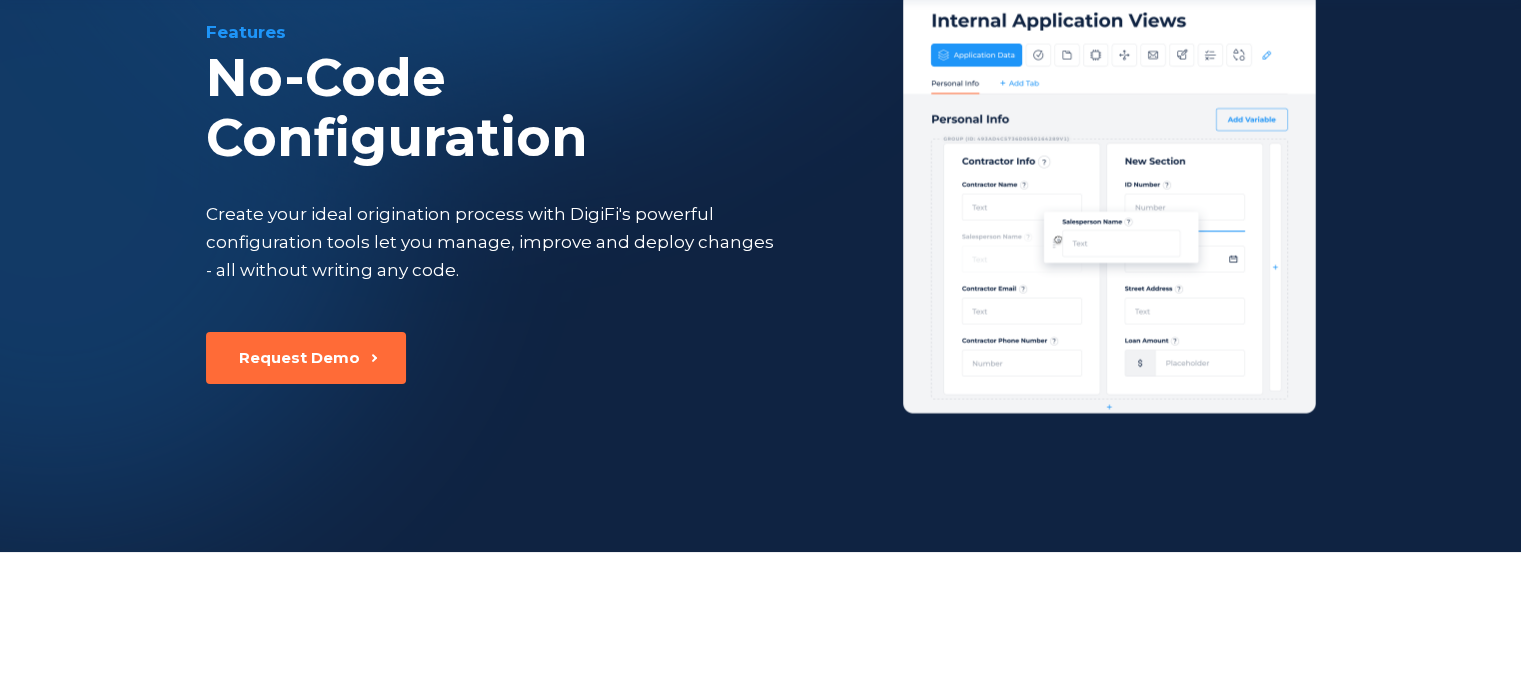 scroll, scrollTop: 100, scrollLeft: 0, axis: vertical 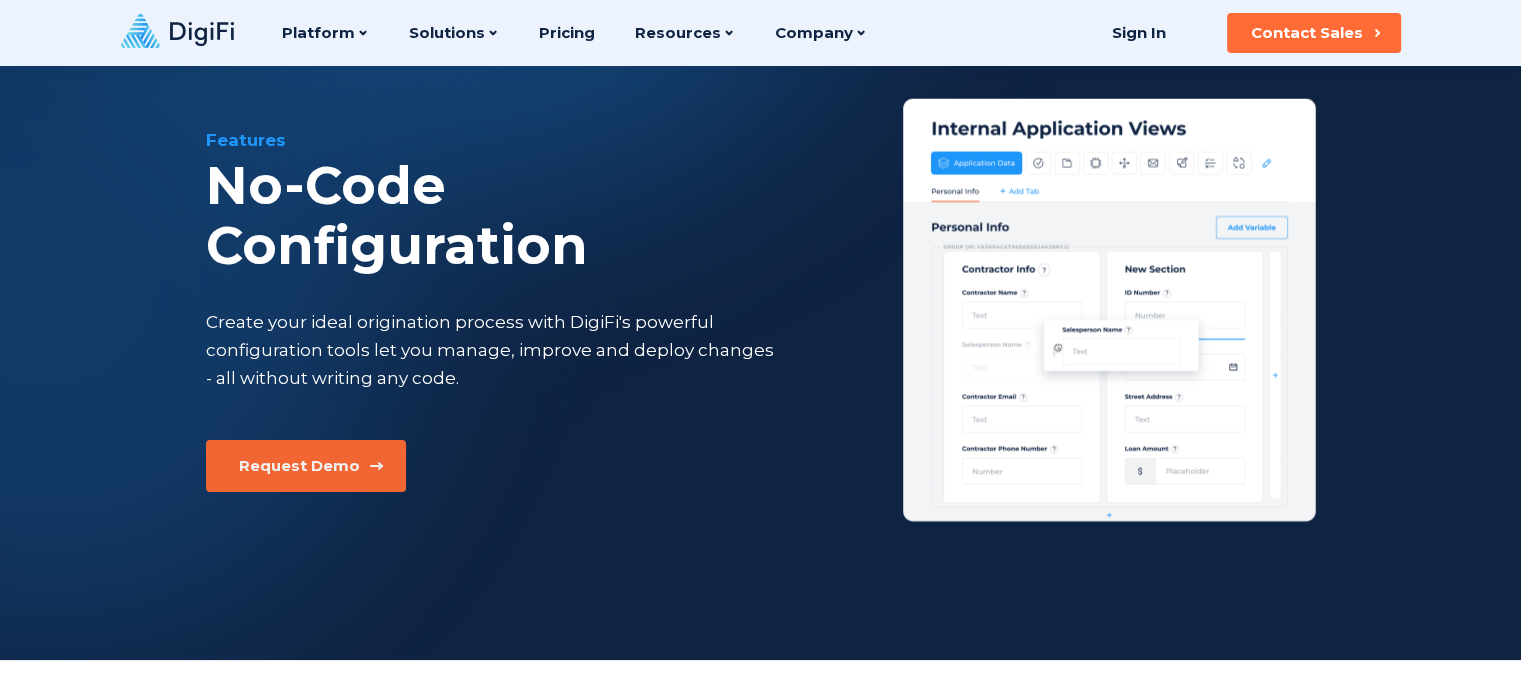 click on "Request Demo" at bounding box center [306, 466] 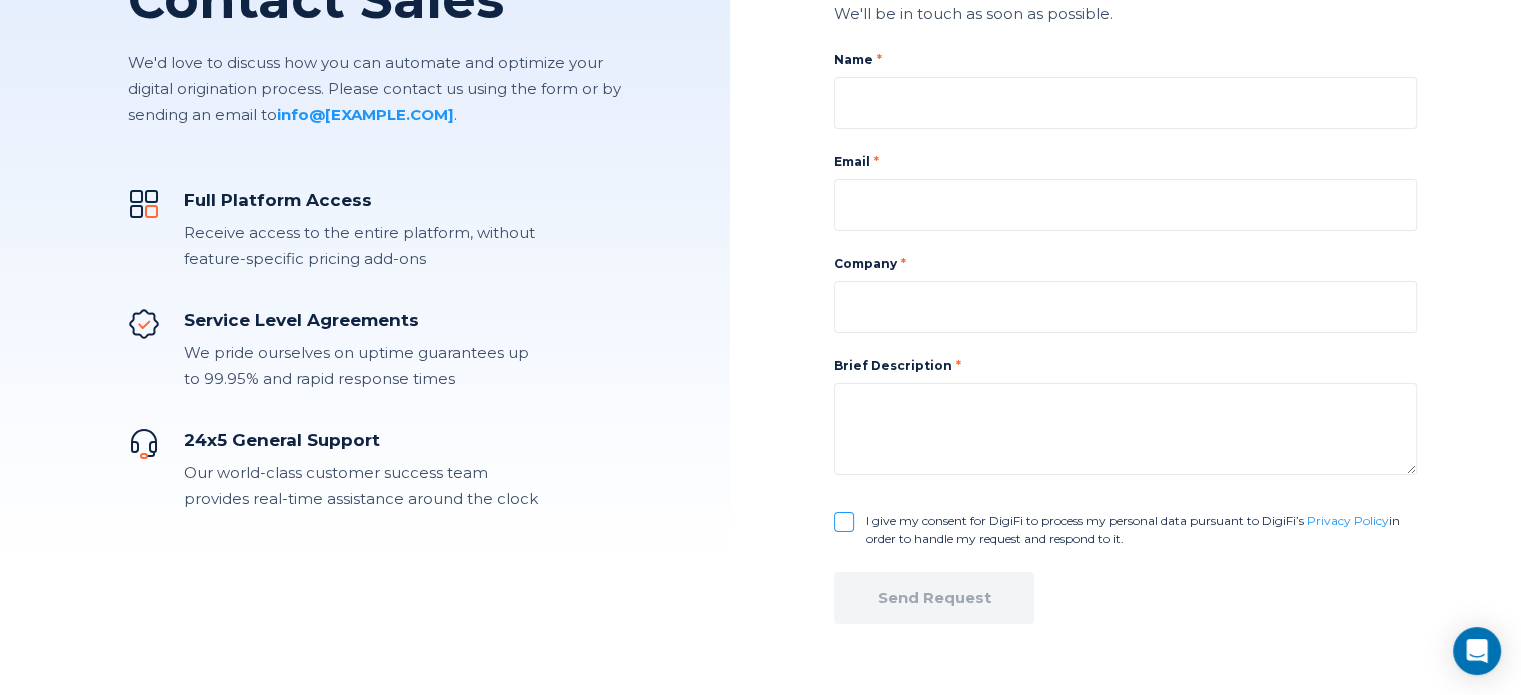 scroll, scrollTop: 174, scrollLeft: 0, axis: vertical 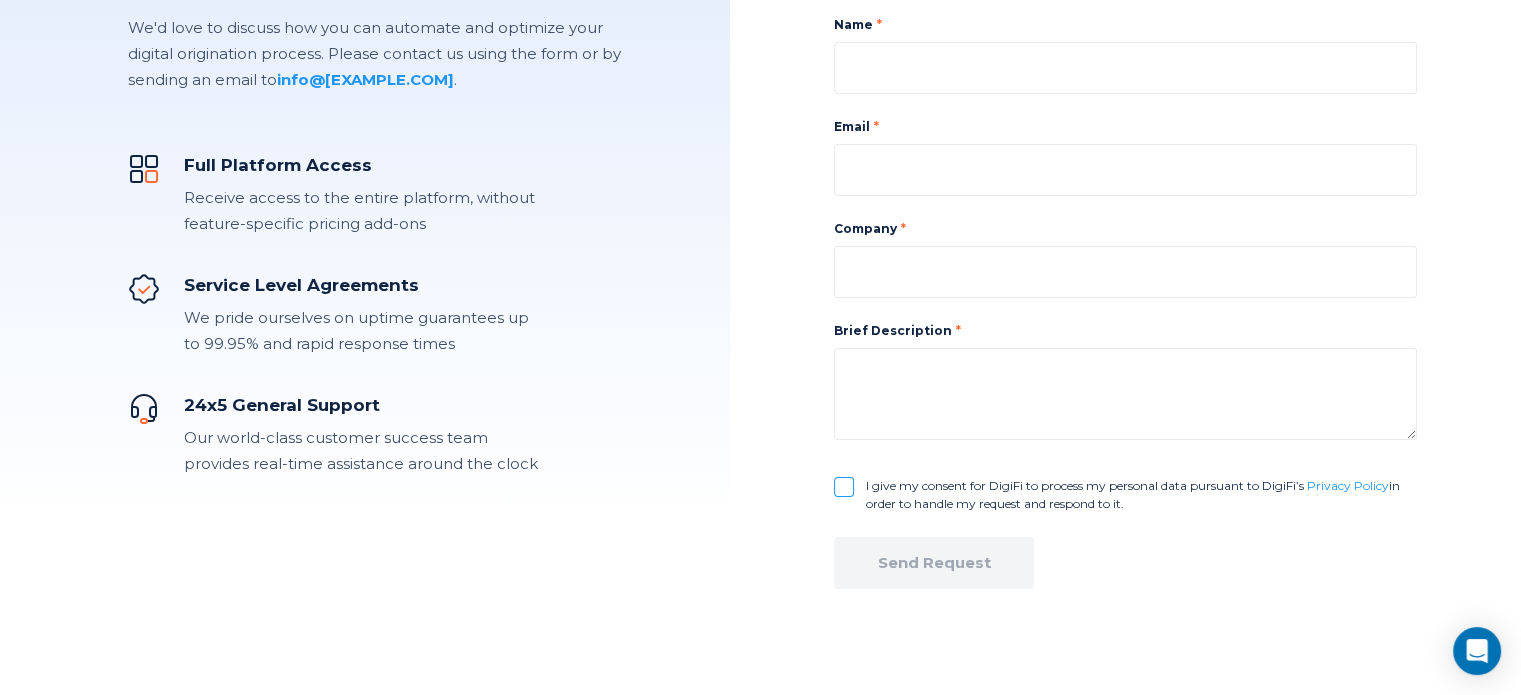 click on "Full Platform Access" at bounding box center (361, 165) 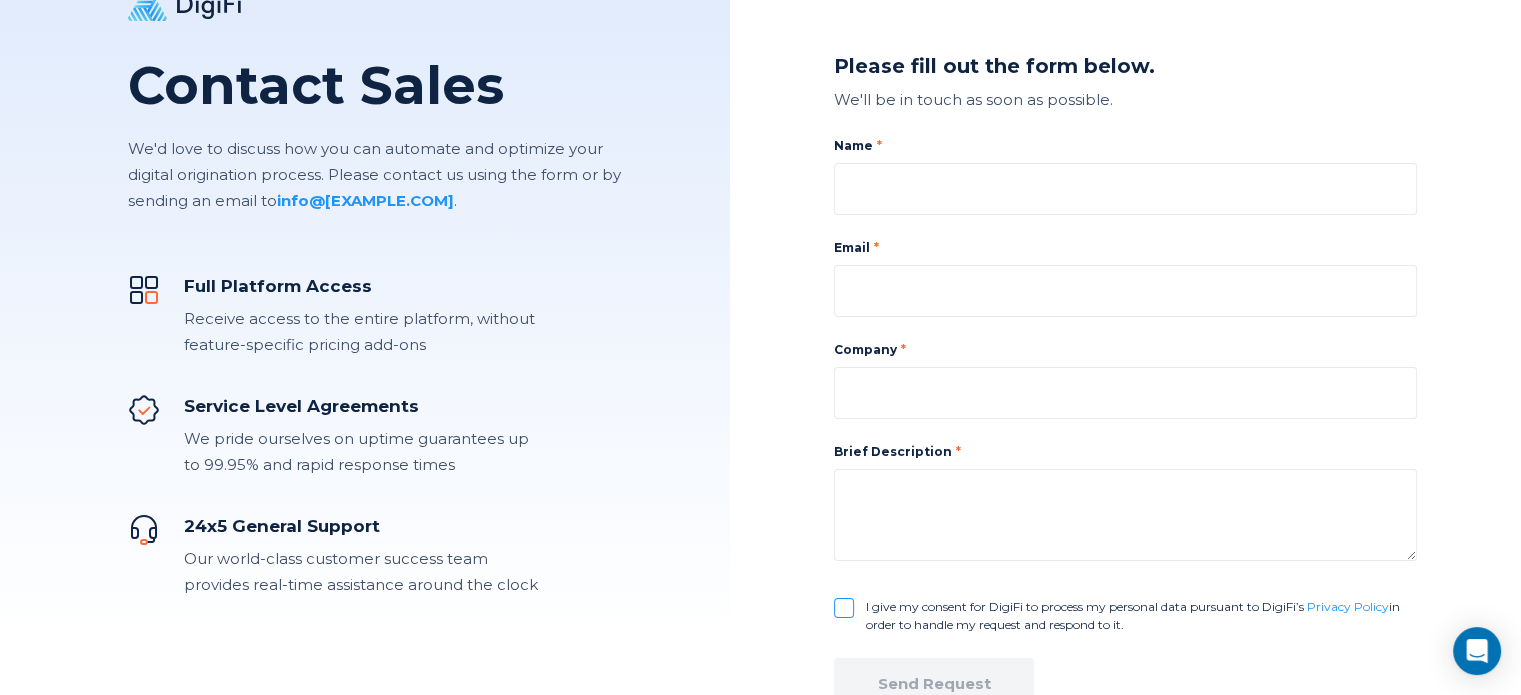 scroll, scrollTop: 0, scrollLeft: 0, axis: both 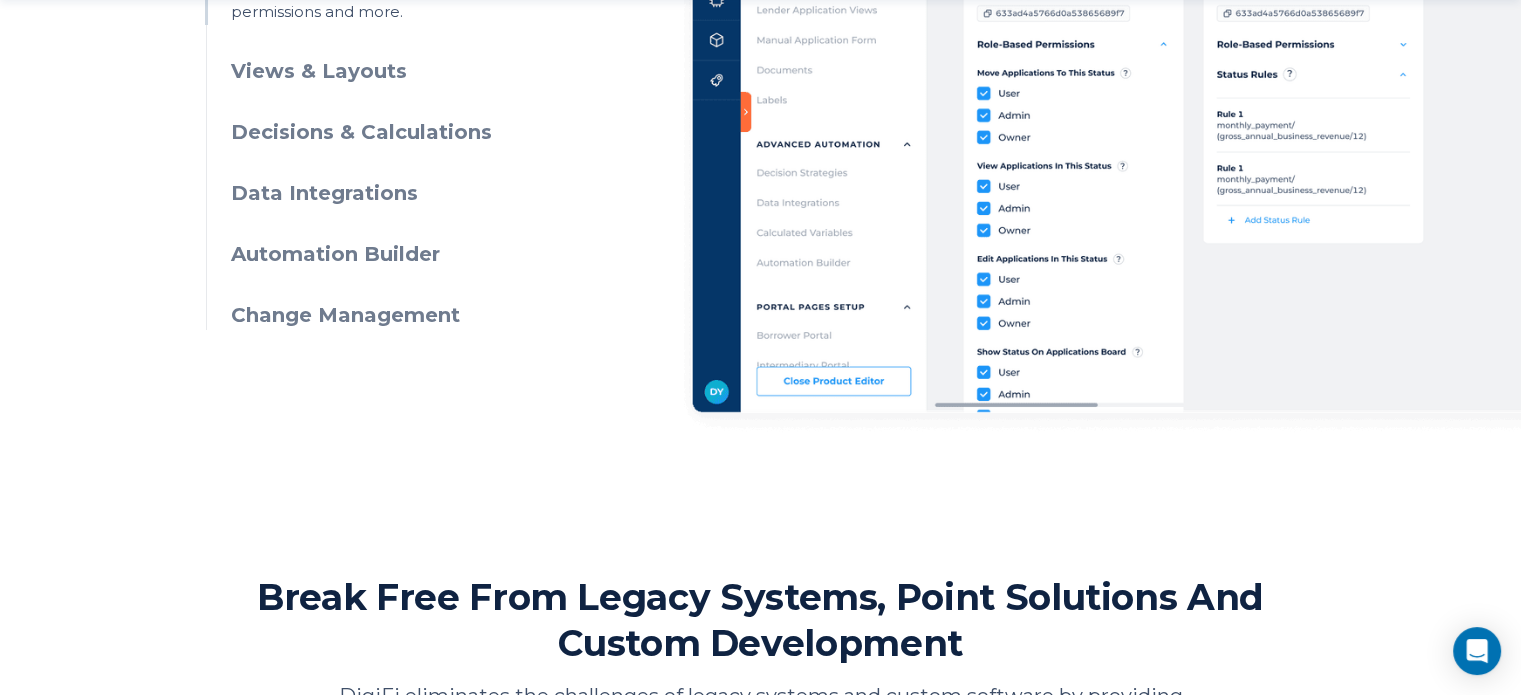click on "Views & Layouts" at bounding box center (412, 71) 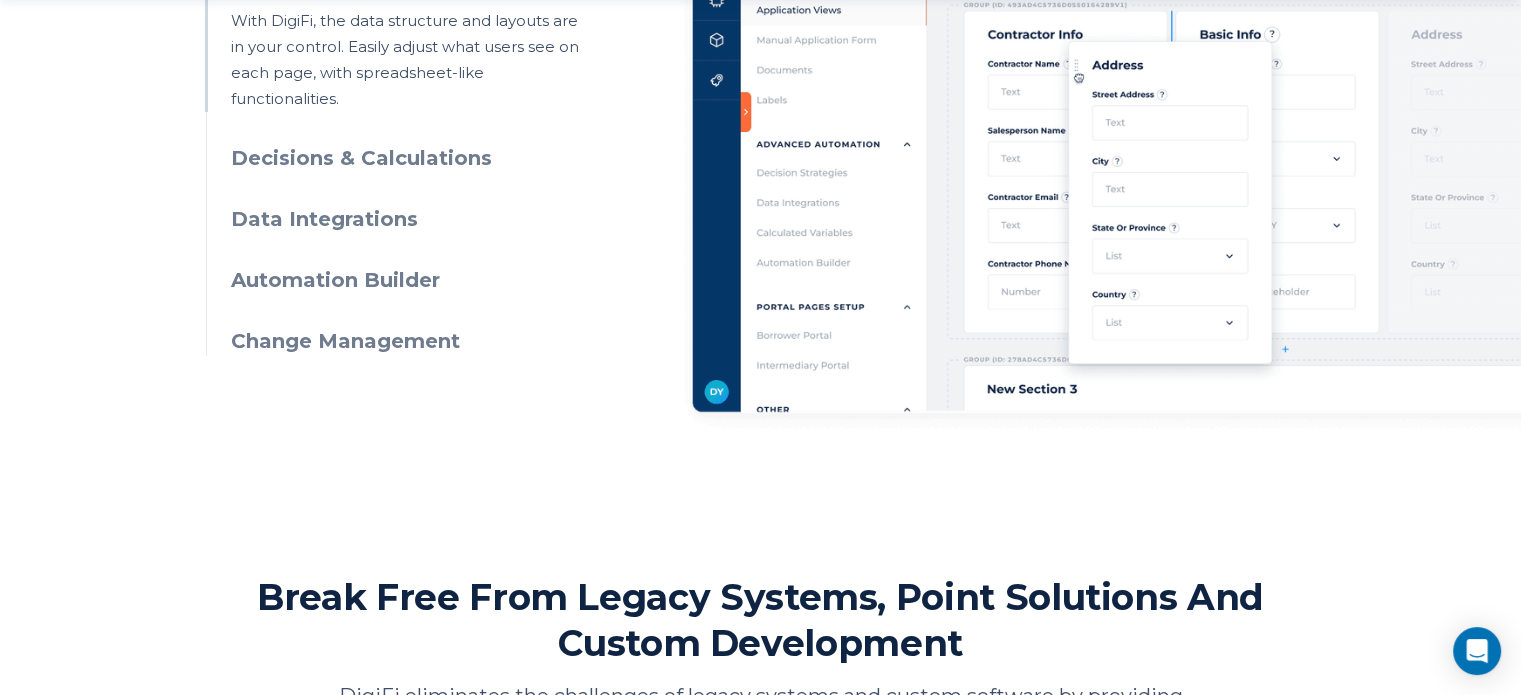 click on "Decisions & Calculations" at bounding box center (412, 158) 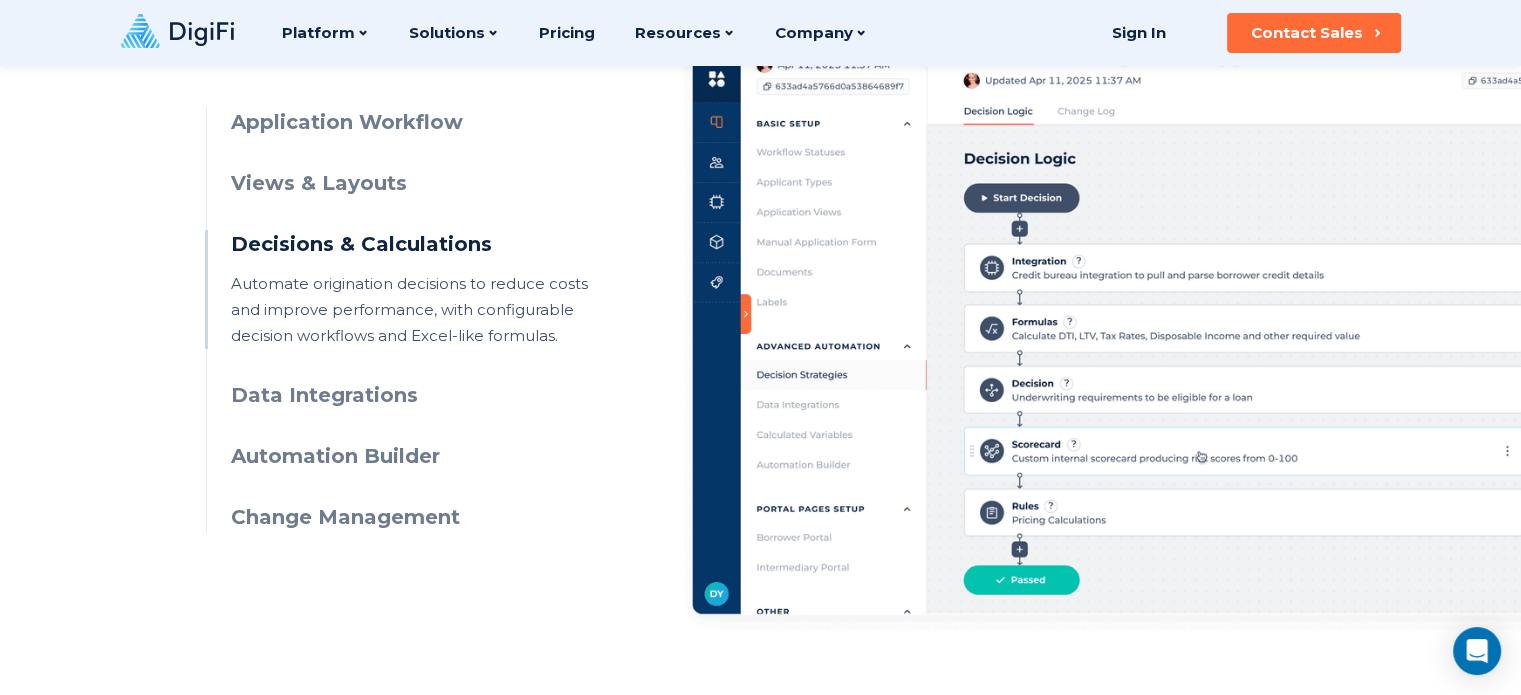 click at bounding box center (1173, 320) 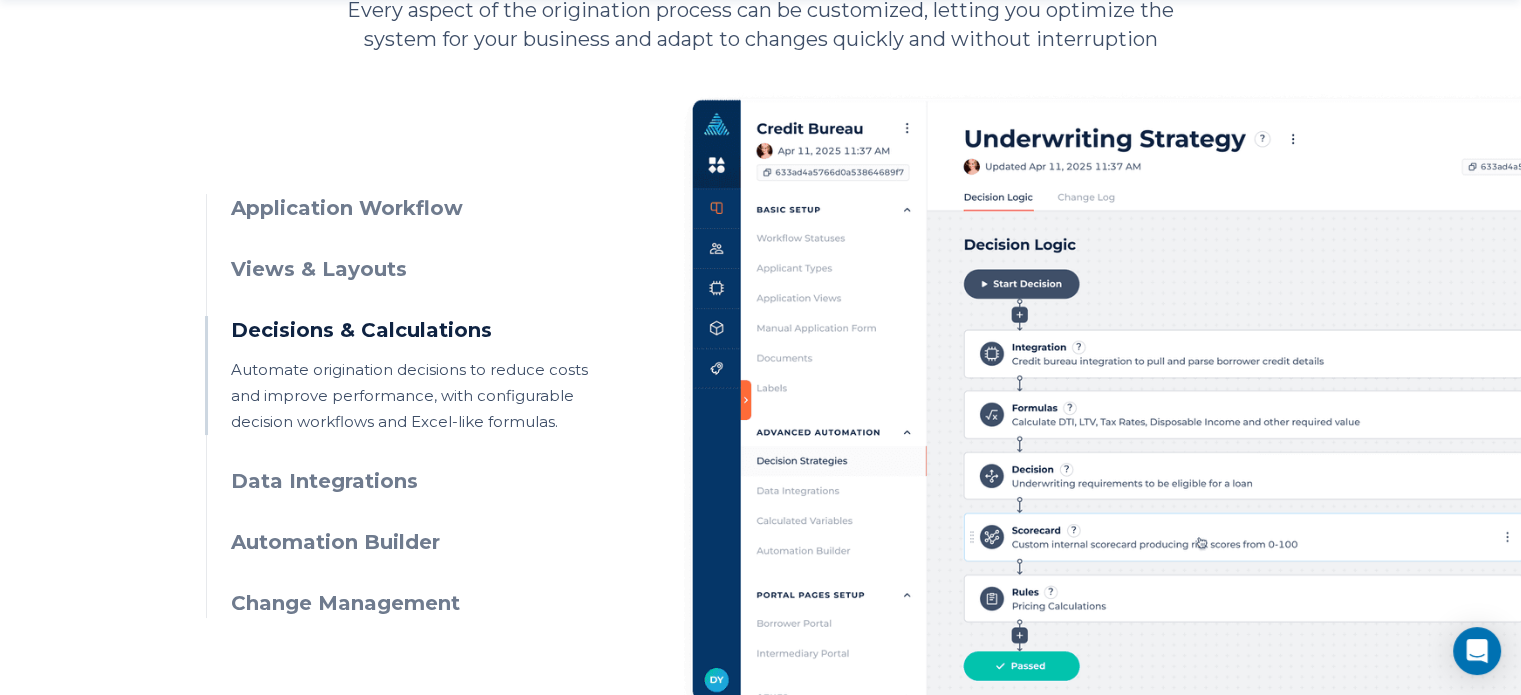 scroll, scrollTop: 1098, scrollLeft: 0, axis: vertical 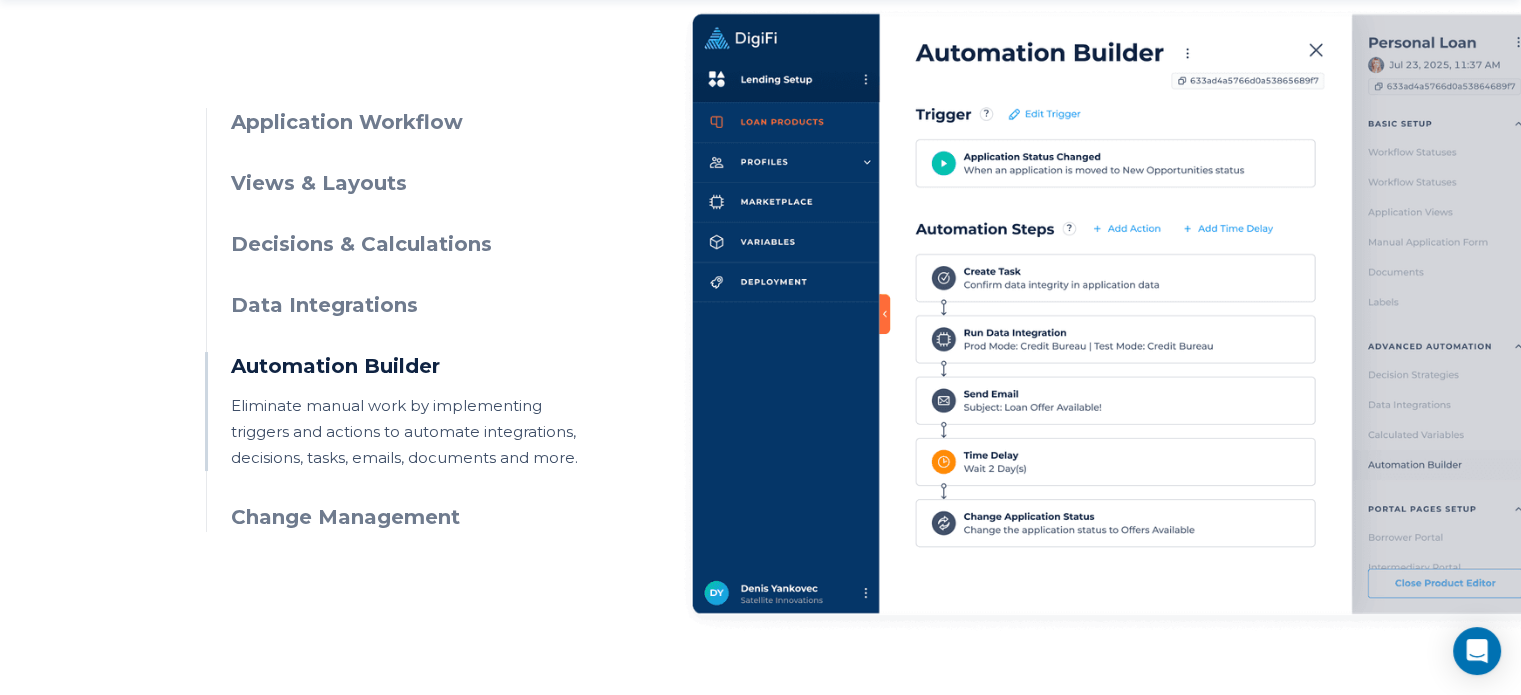 click on "Decisions & Calculations" at bounding box center [412, 244] 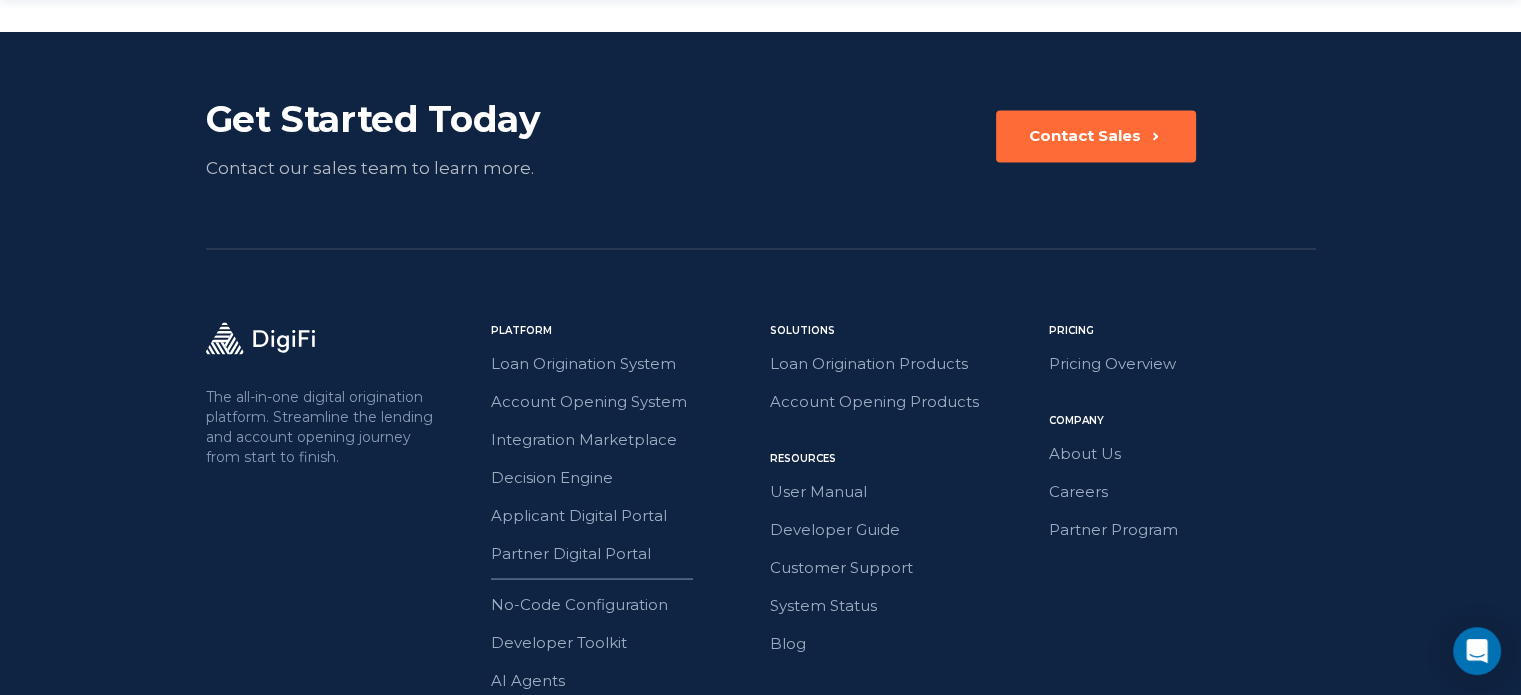 scroll, scrollTop: 3757, scrollLeft: 0, axis: vertical 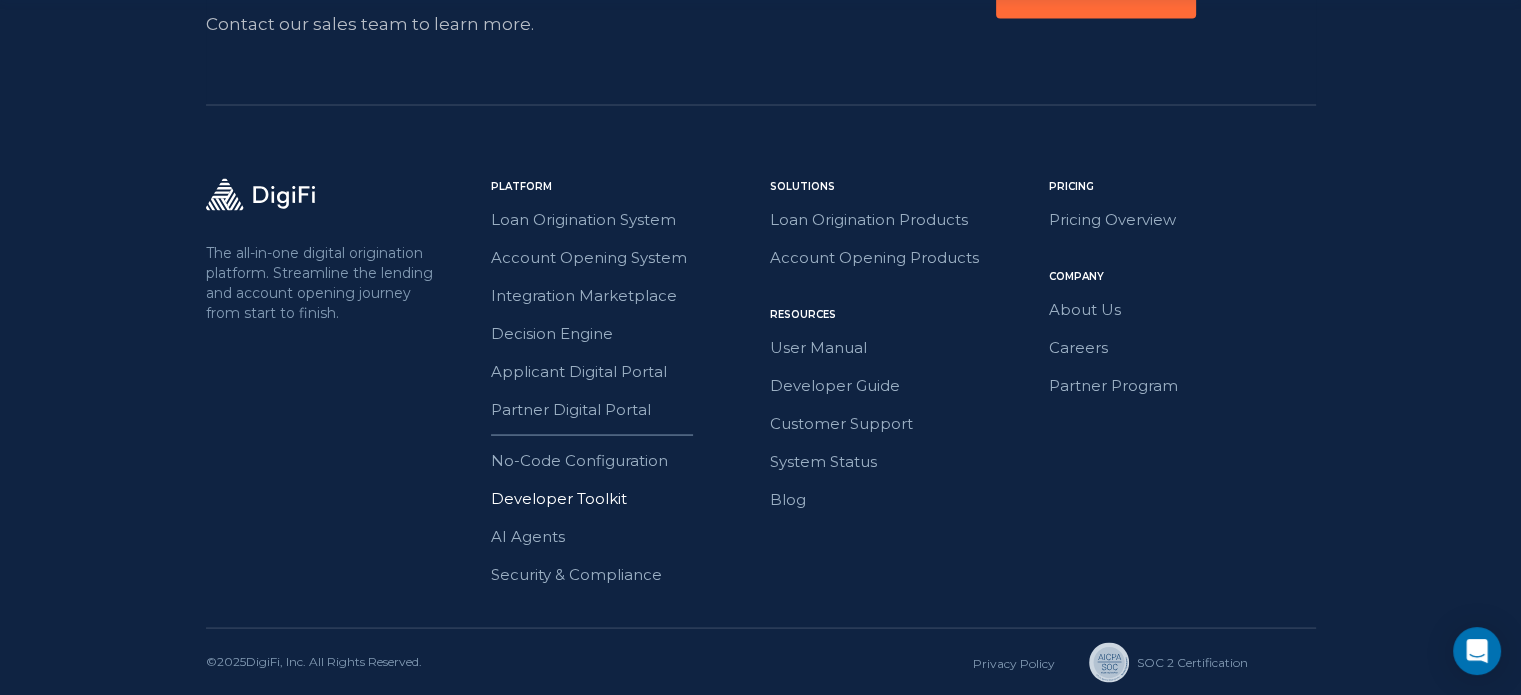 click on "Developer Toolkit" at bounding box center [624, 498] 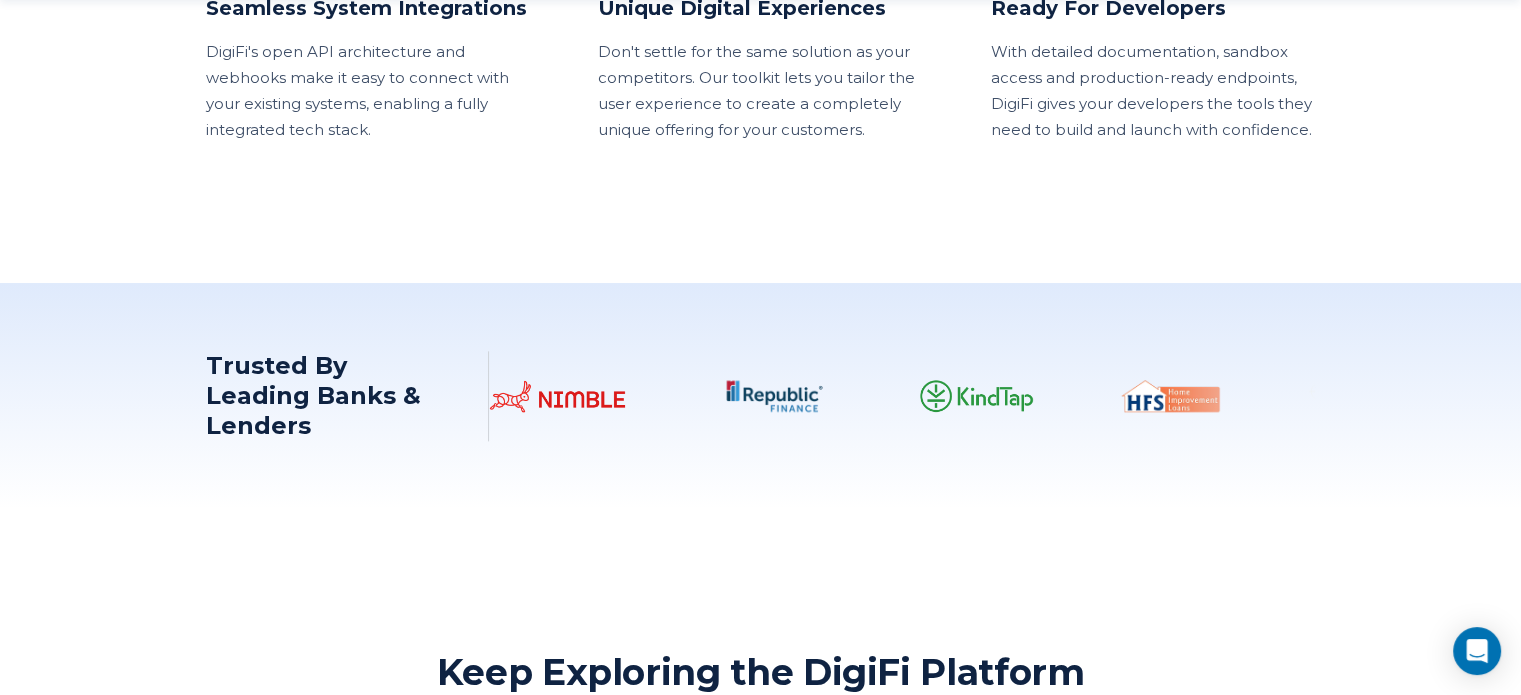 scroll, scrollTop: 2400, scrollLeft: 0, axis: vertical 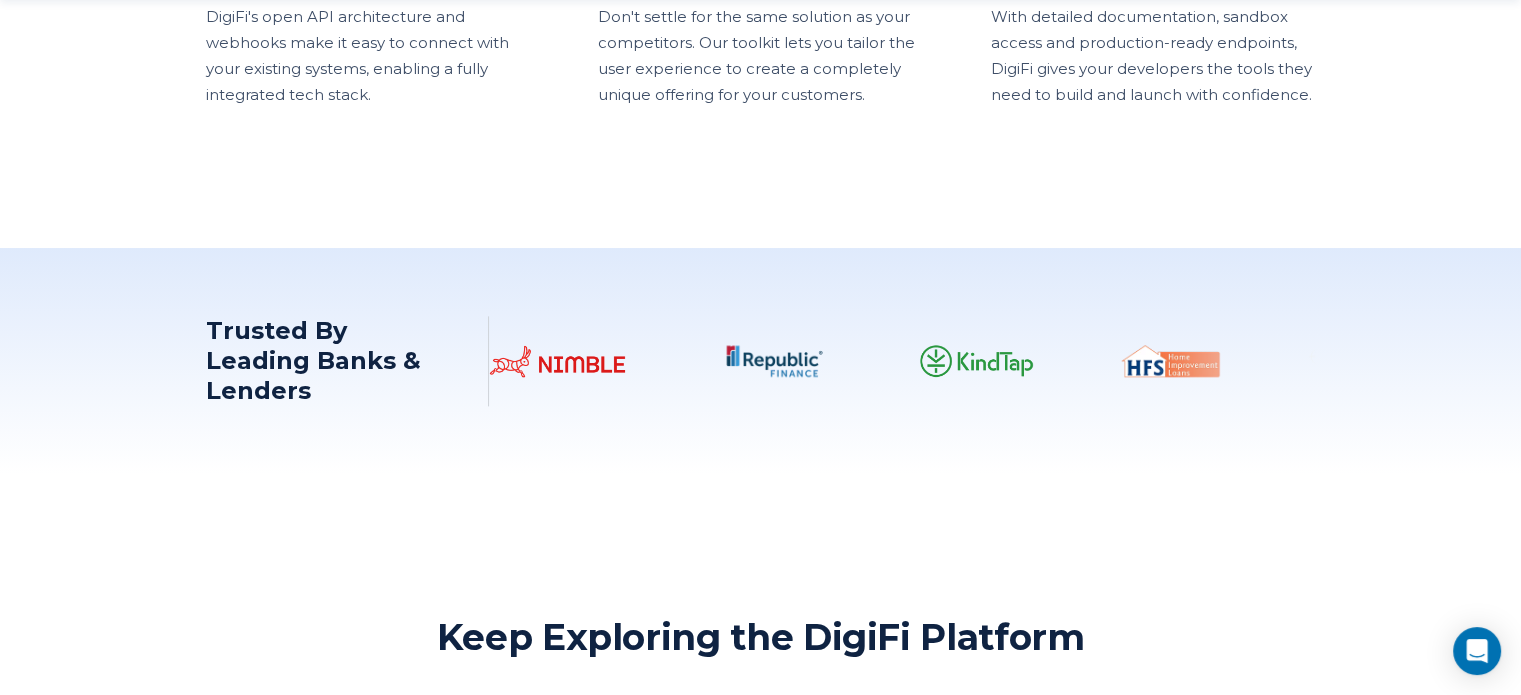 click at bounding box center [3498, 361] 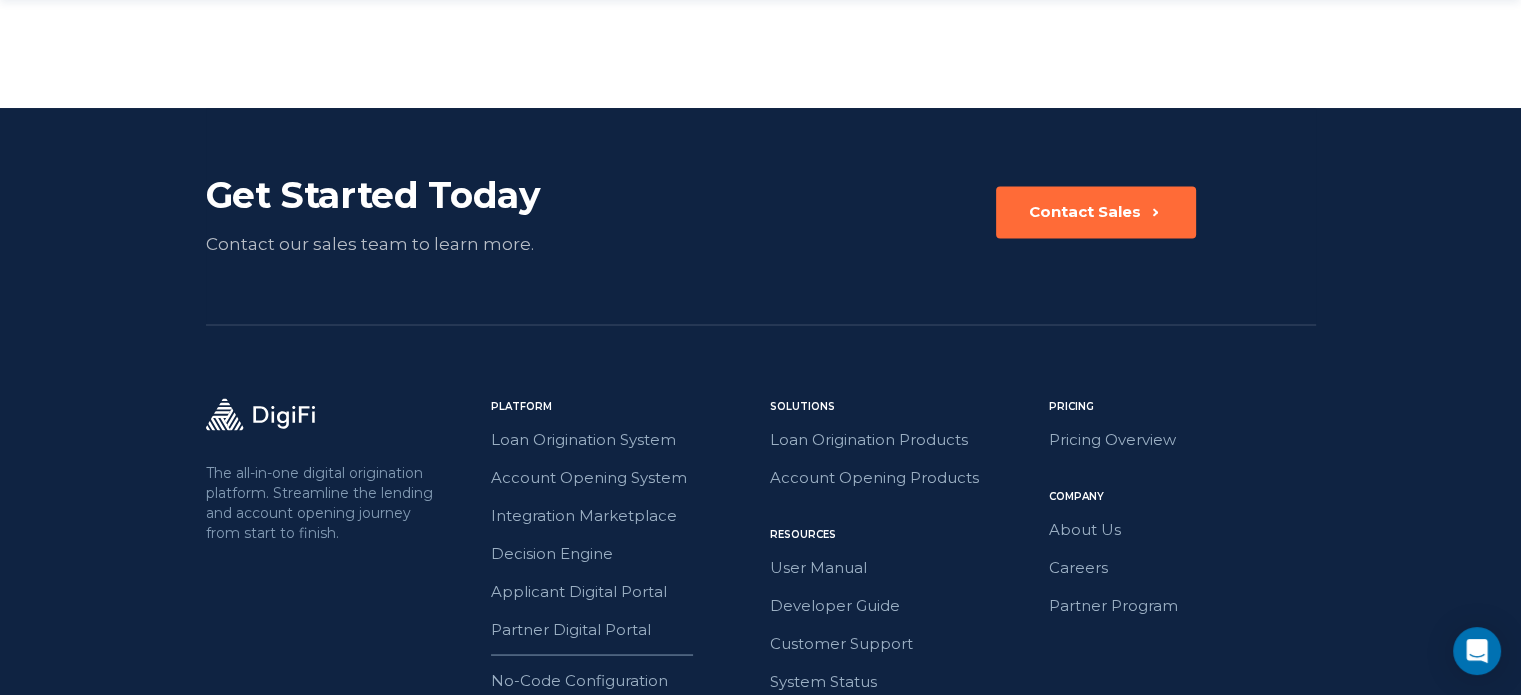 scroll, scrollTop: 3500, scrollLeft: 0, axis: vertical 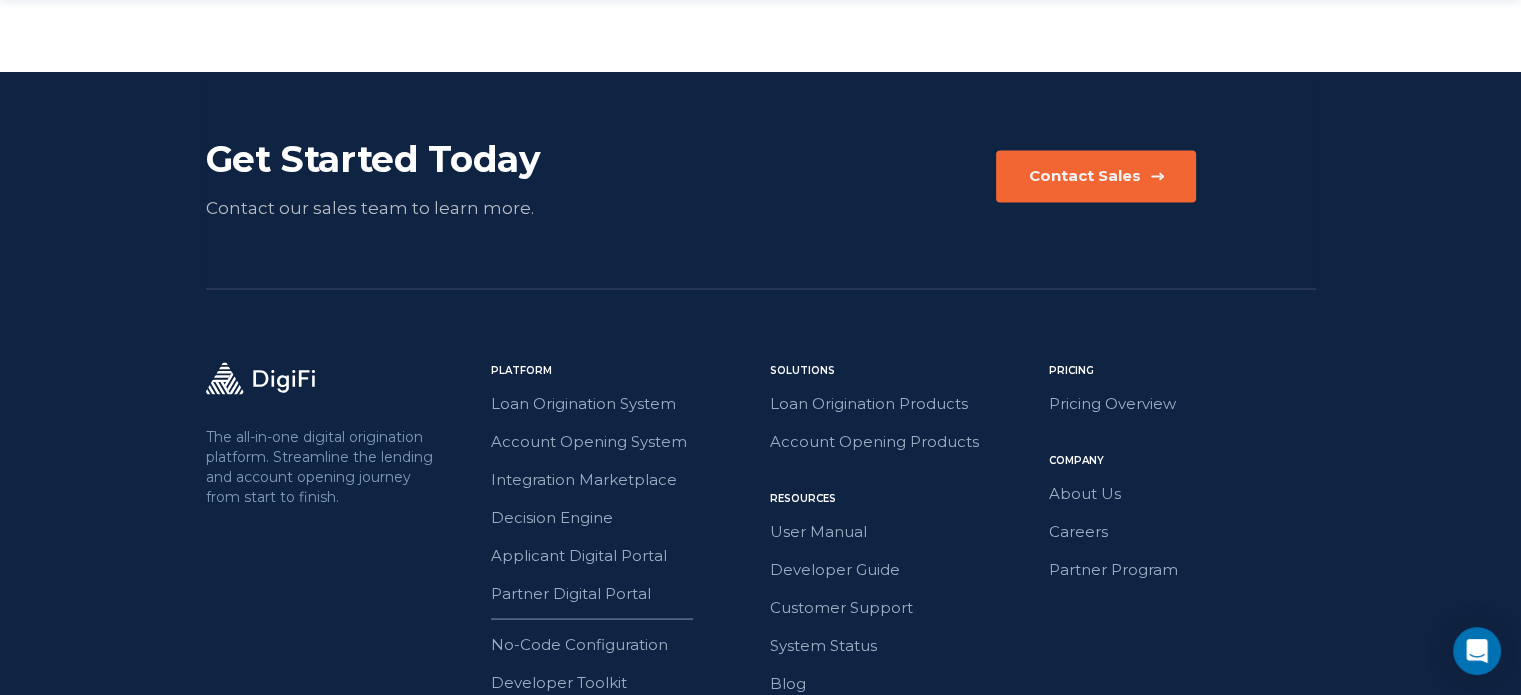 click on "Contact Sales" at bounding box center [1096, 176] 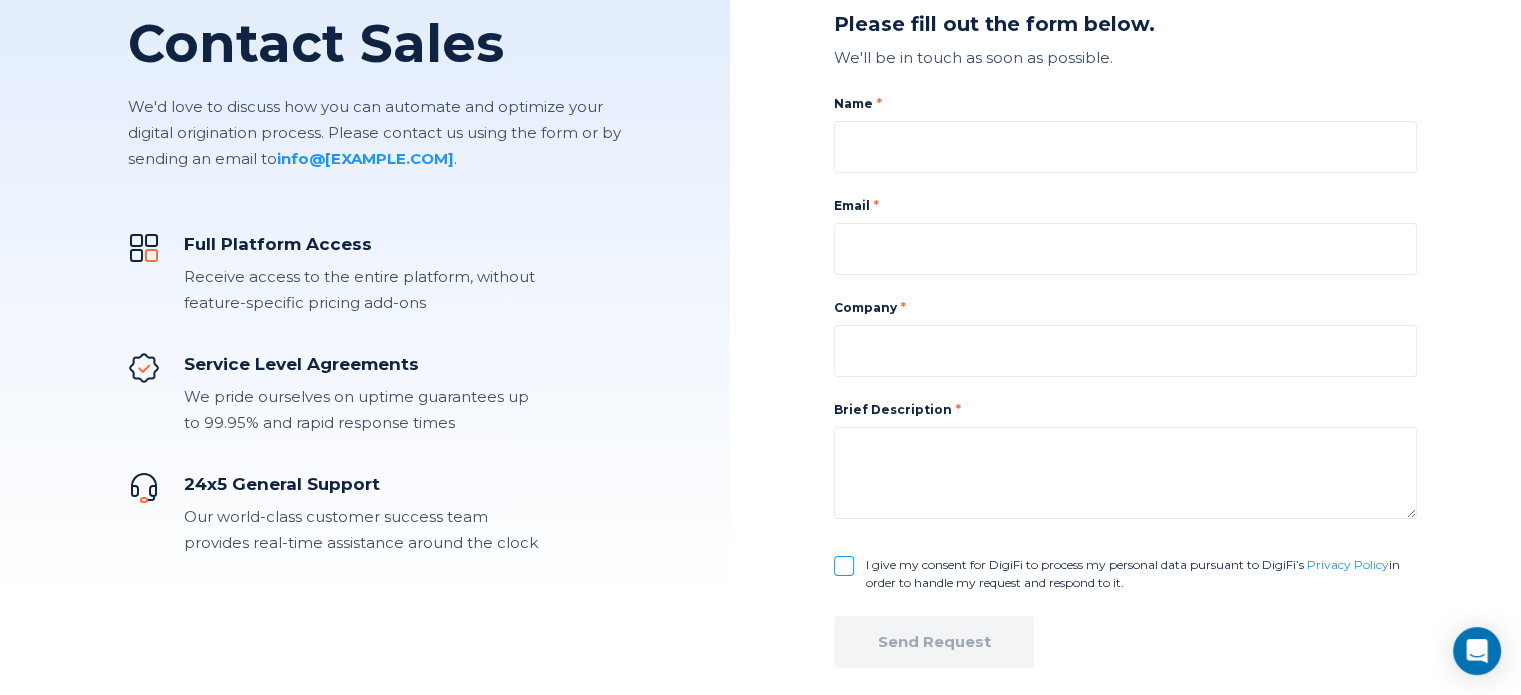 scroll, scrollTop: 174, scrollLeft: 0, axis: vertical 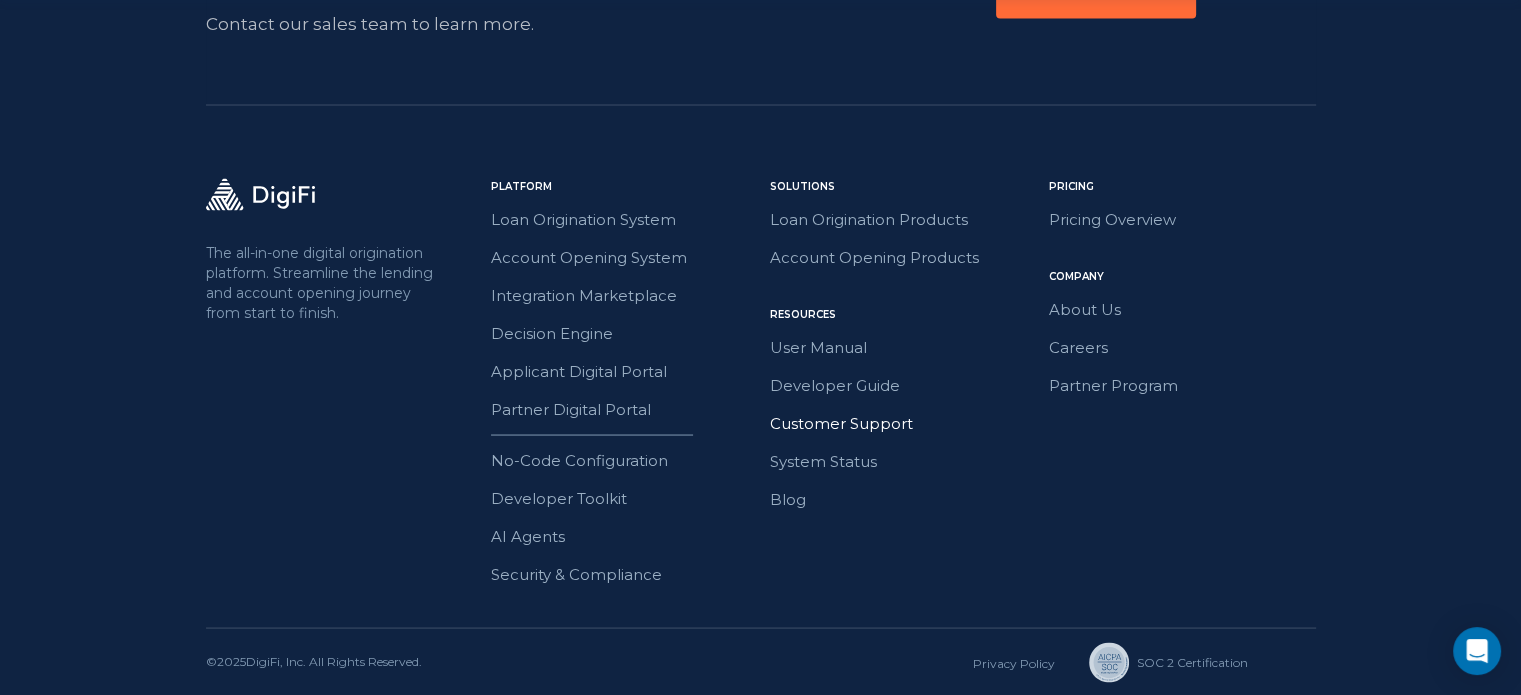 click on "Customer Support" at bounding box center (903, 423) 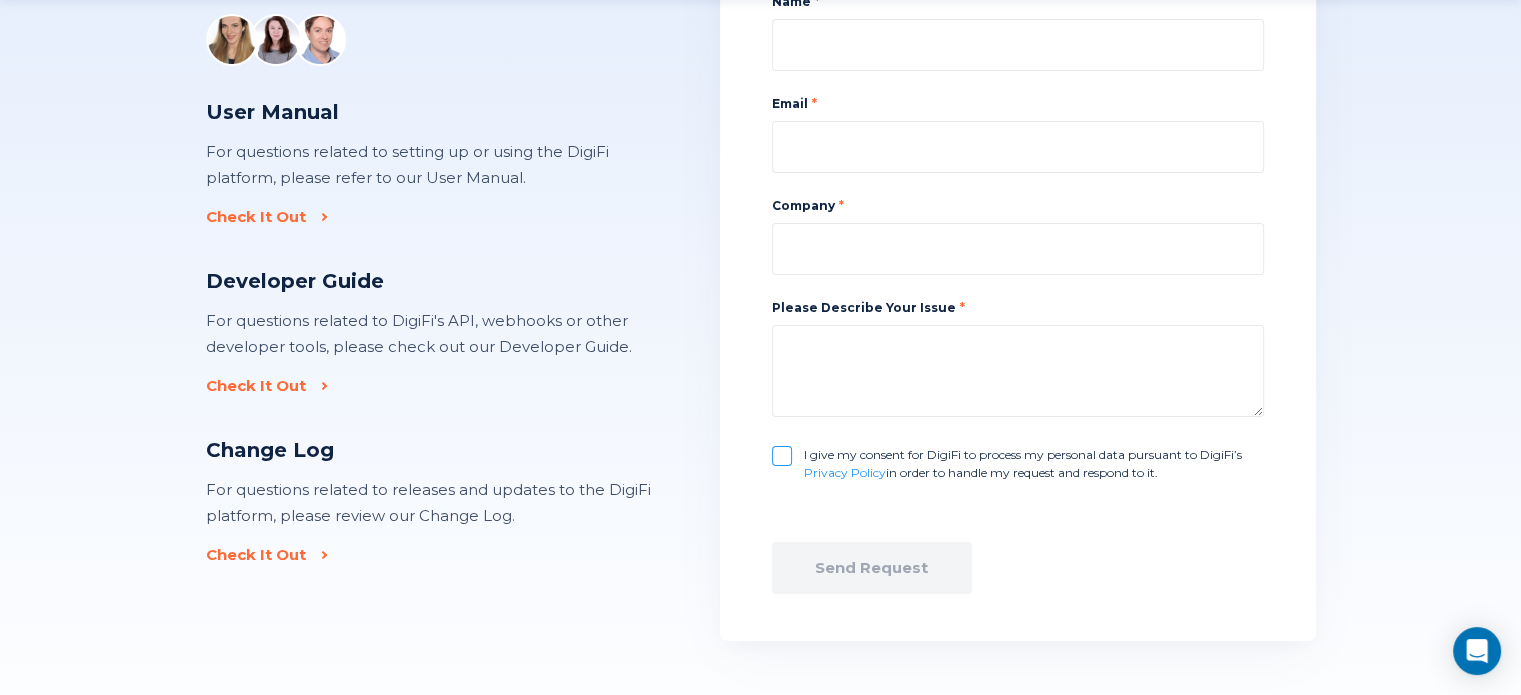 scroll, scrollTop: 300, scrollLeft: 0, axis: vertical 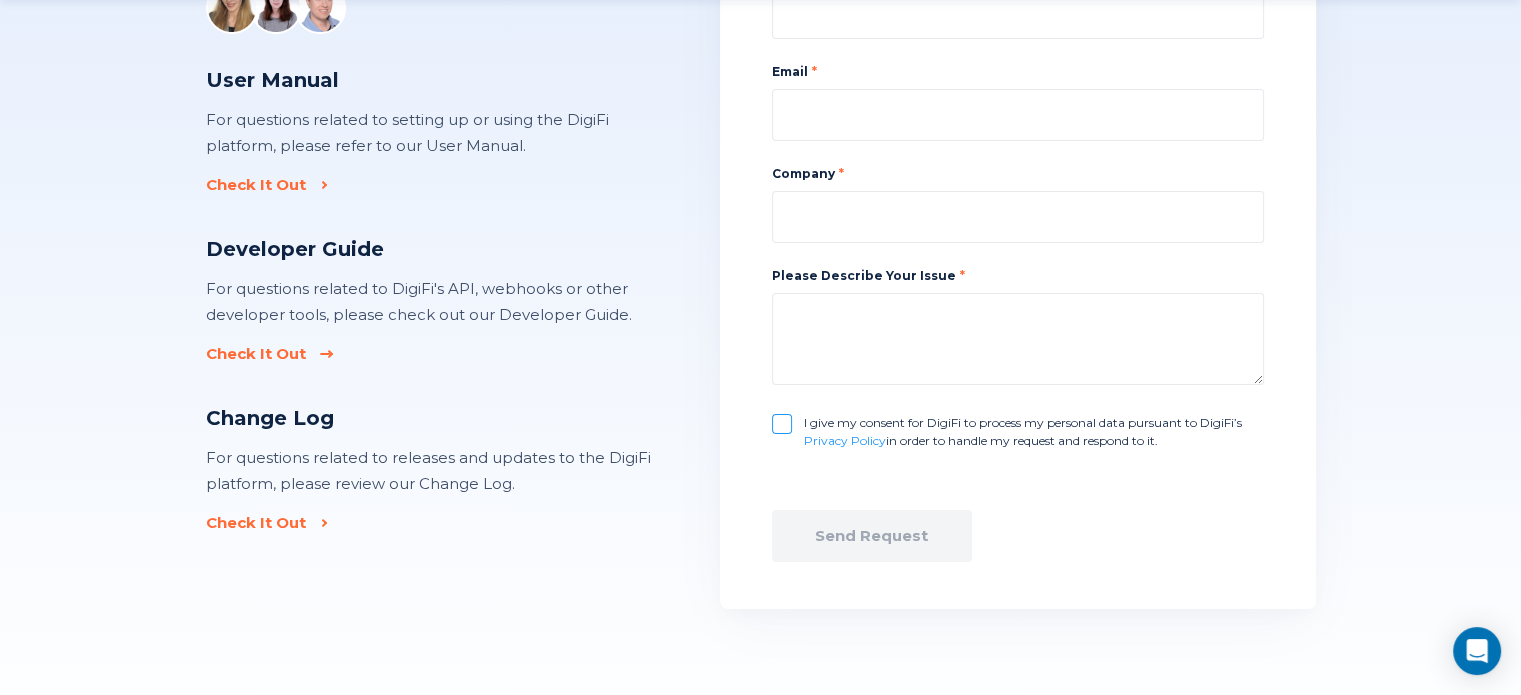 click on "Check It Out" at bounding box center [256, 354] 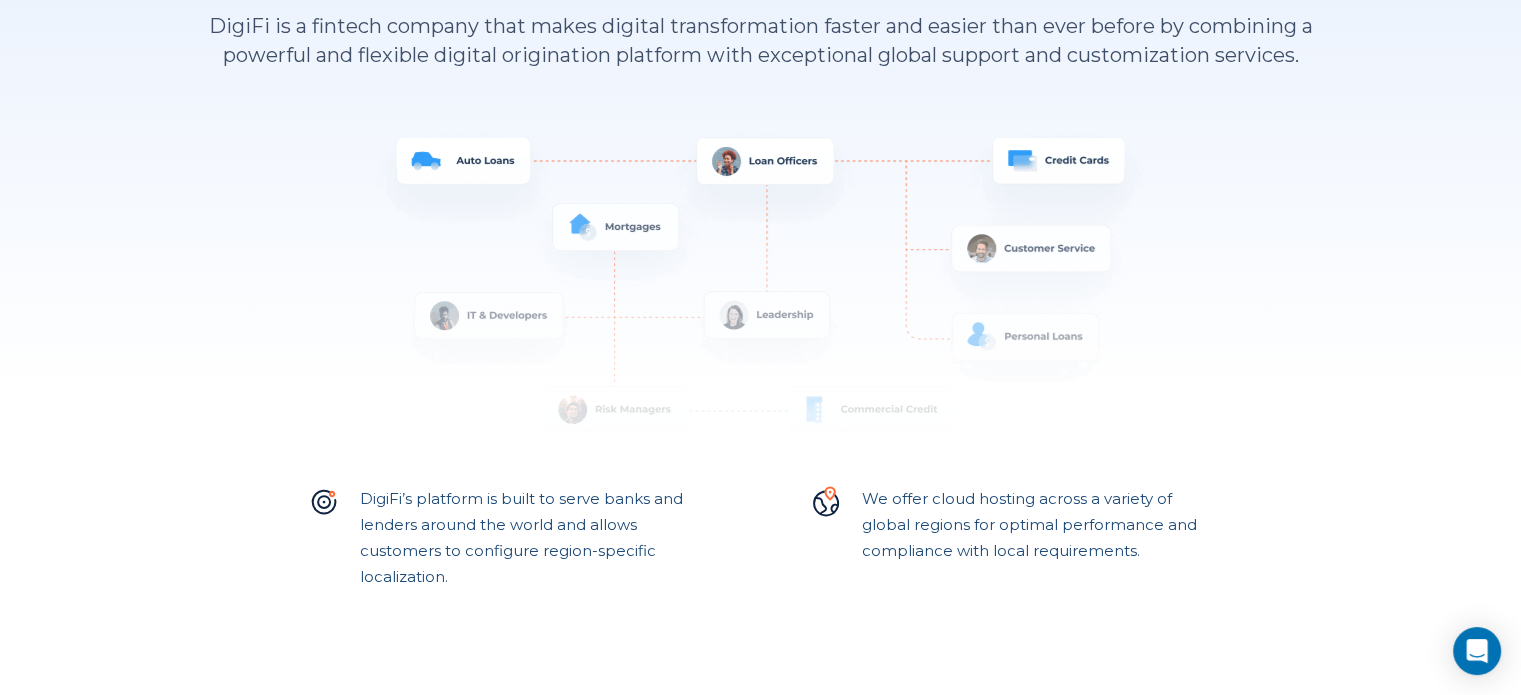 scroll, scrollTop: 0, scrollLeft: 0, axis: both 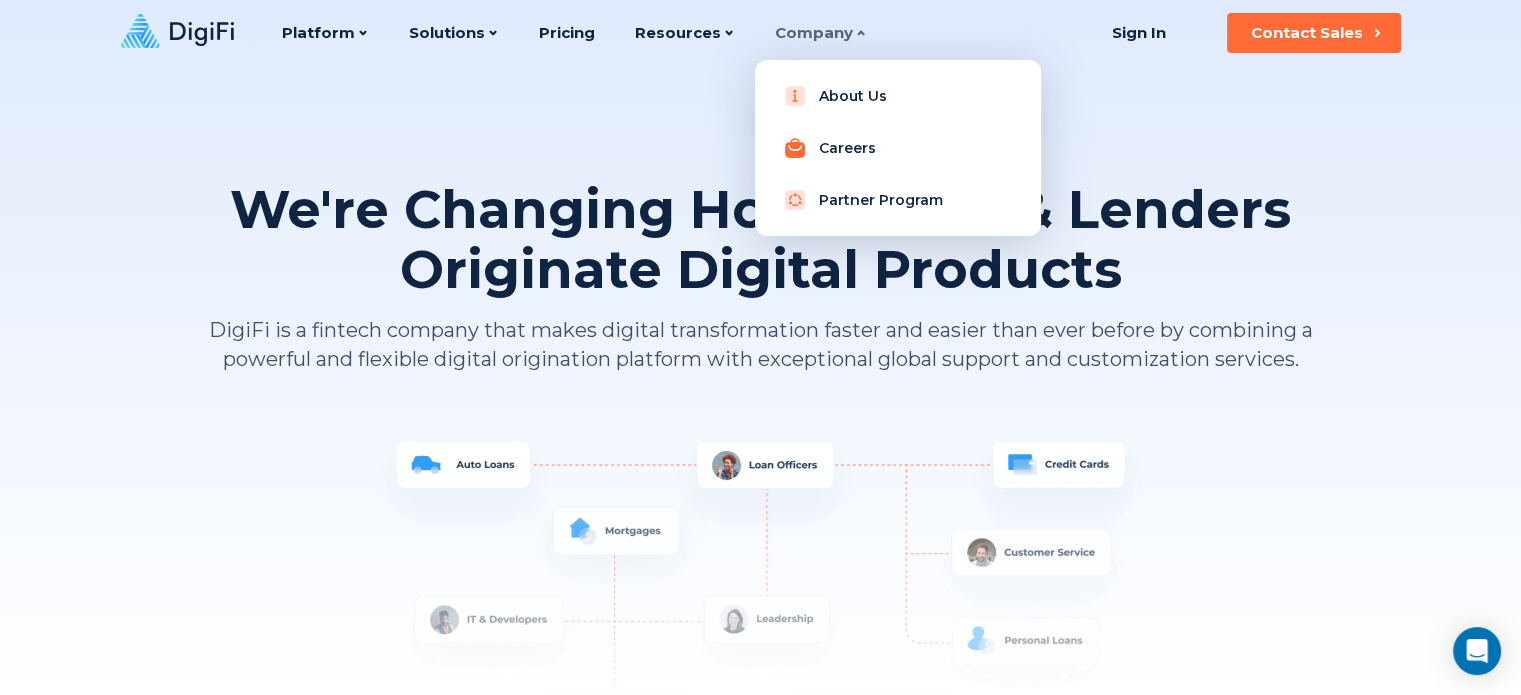 click on "Careers" at bounding box center [898, 148] 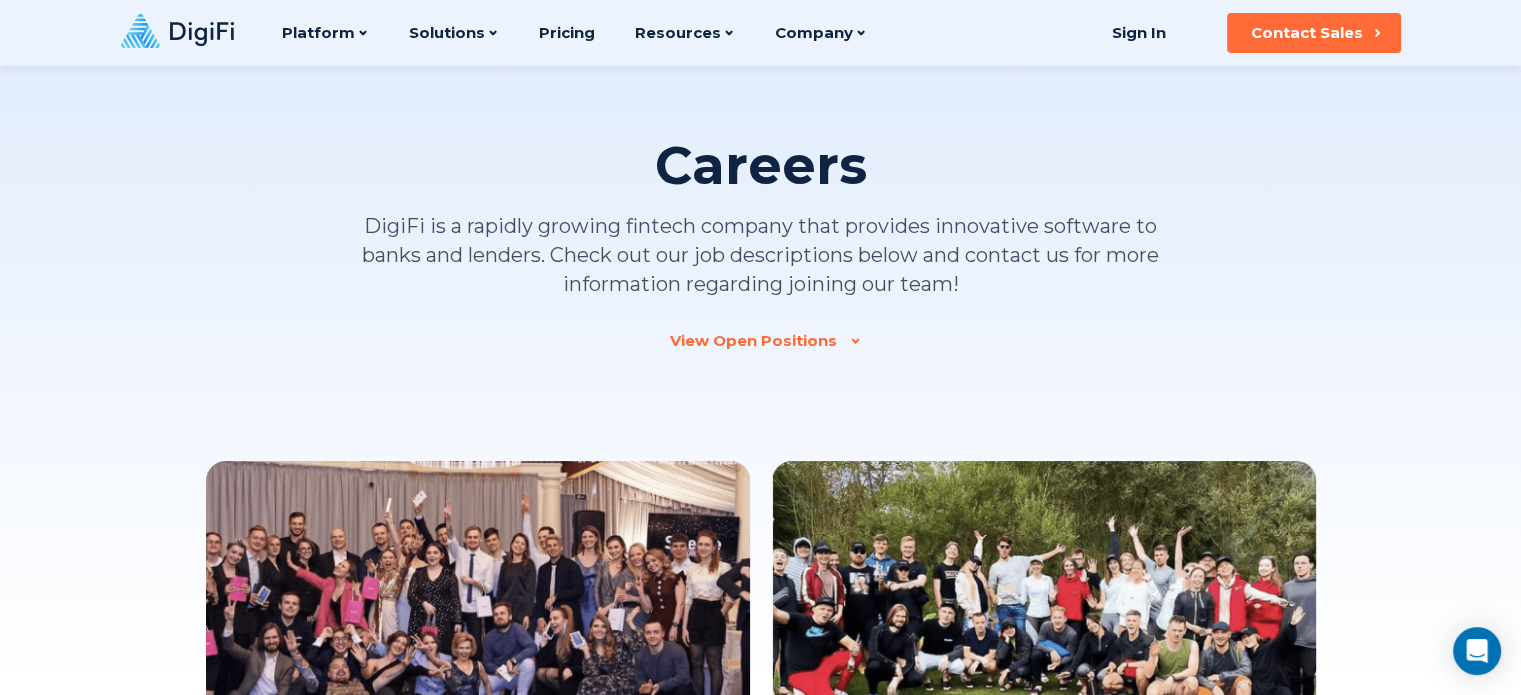 scroll, scrollTop: 0, scrollLeft: 0, axis: both 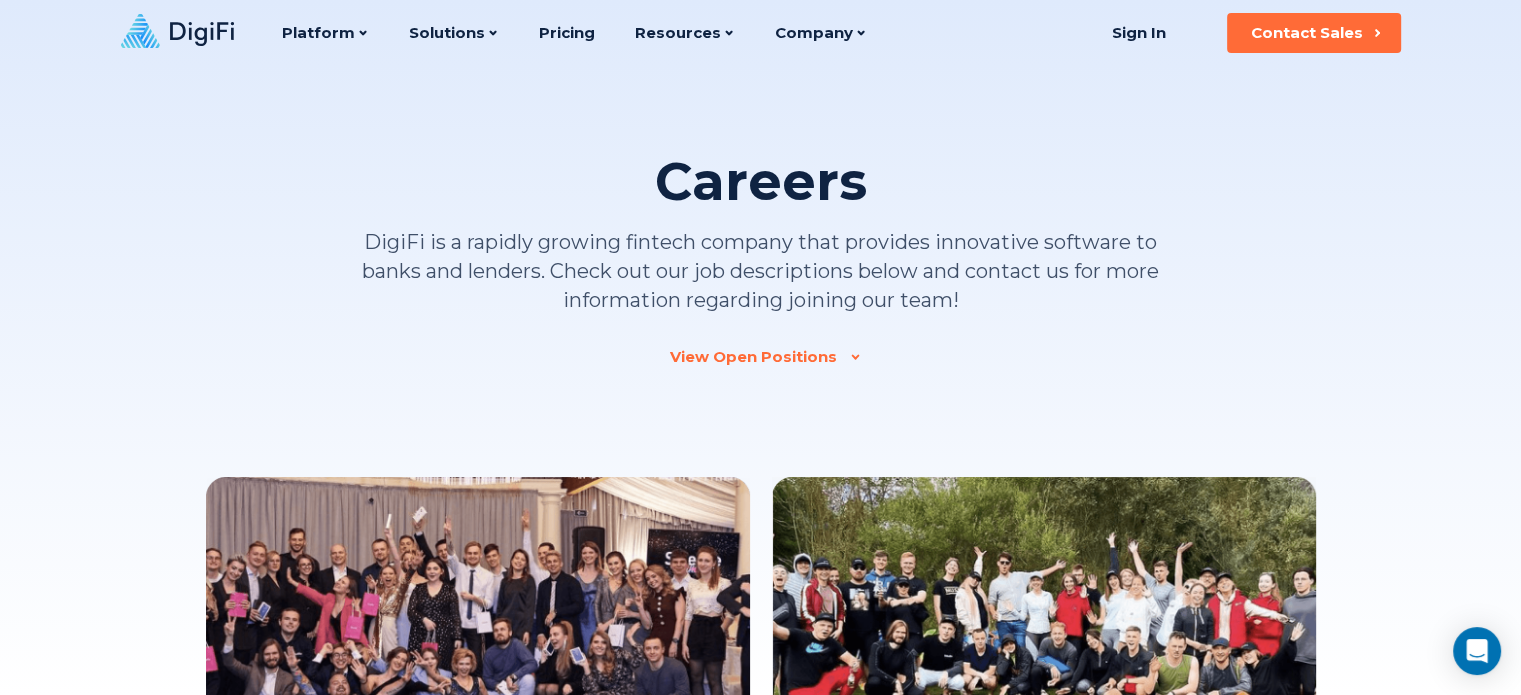 click on "View Open Positions" at bounding box center [753, 357] 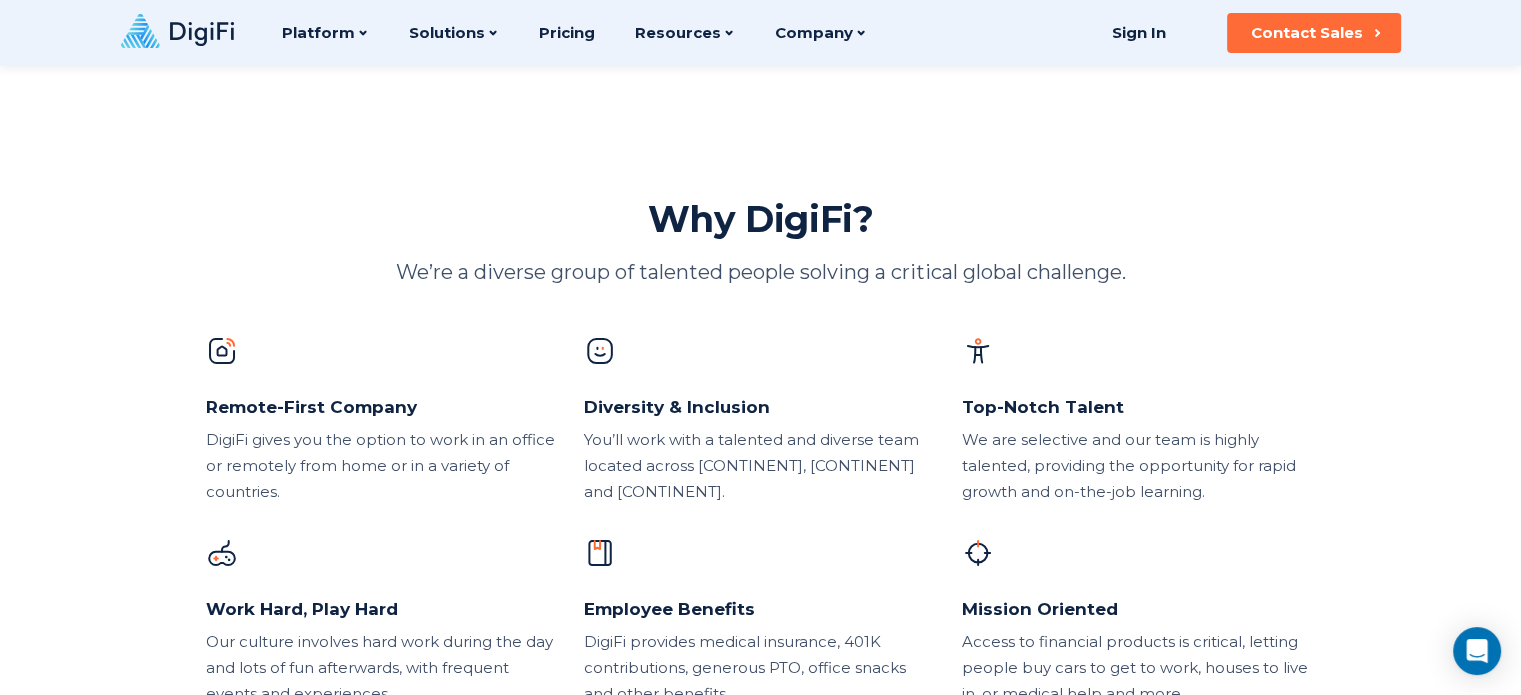 scroll, scrollTop: 1000, scrollLeft: 0, axis: vertical 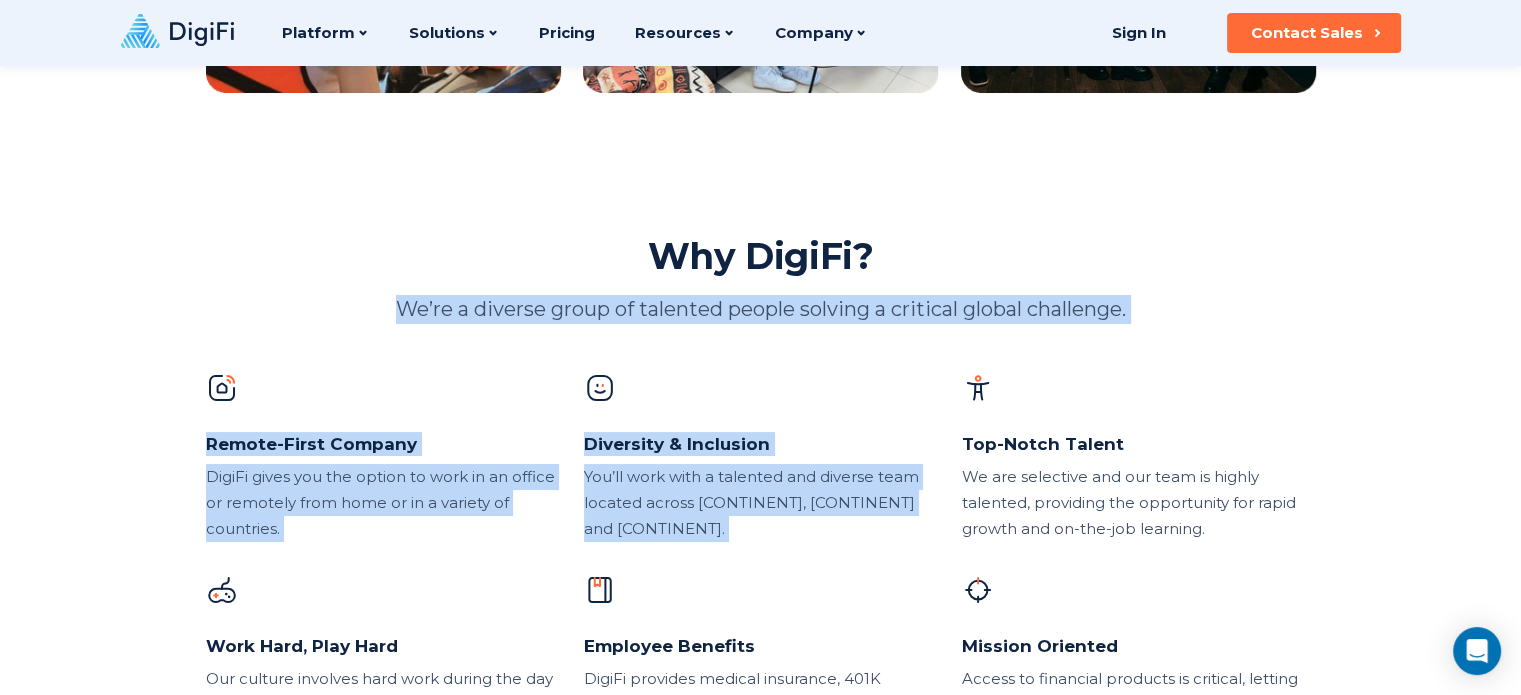 drag, startPoint x: 392, startPoint y: 306, endPoint x: 1271, endPoint y: 326, distance: 879.2275 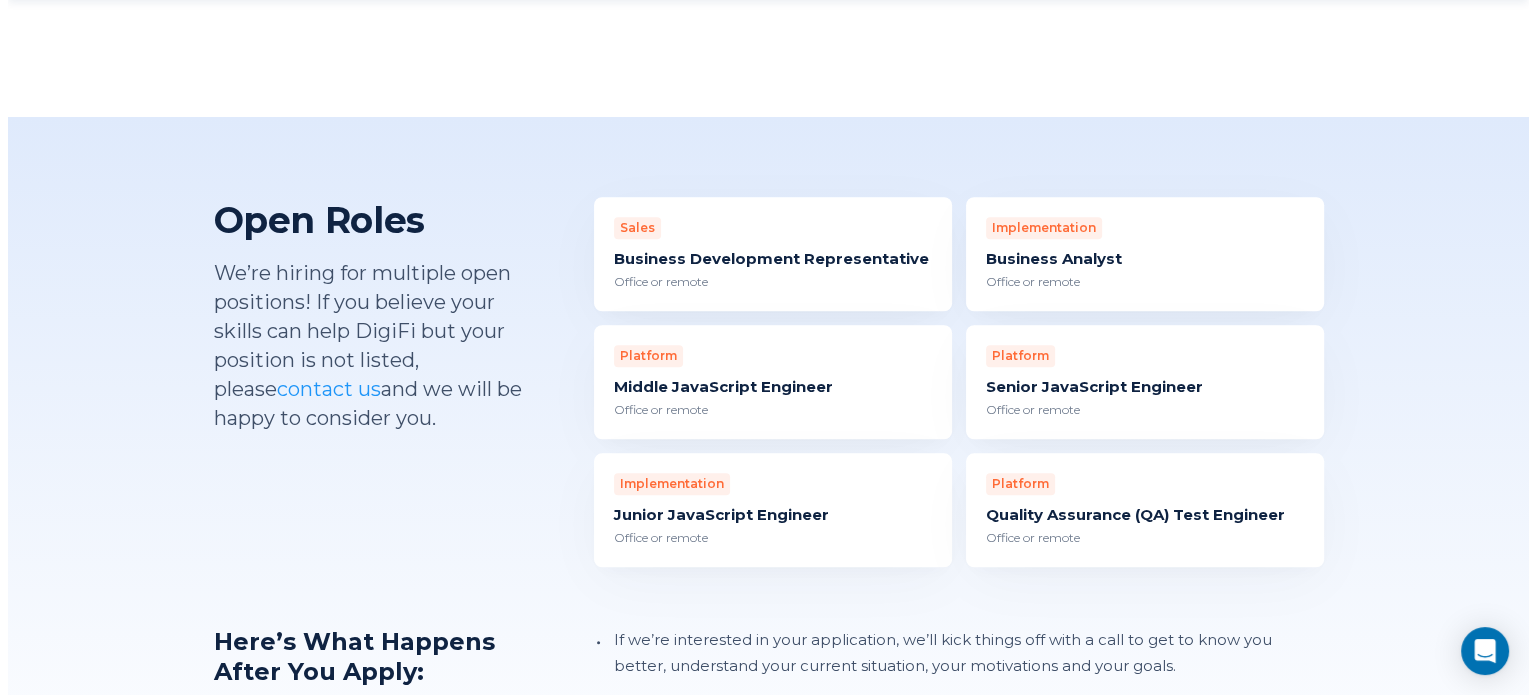 scroll, scrollTop: 1800, scrollLeft: 0, axis: vertical 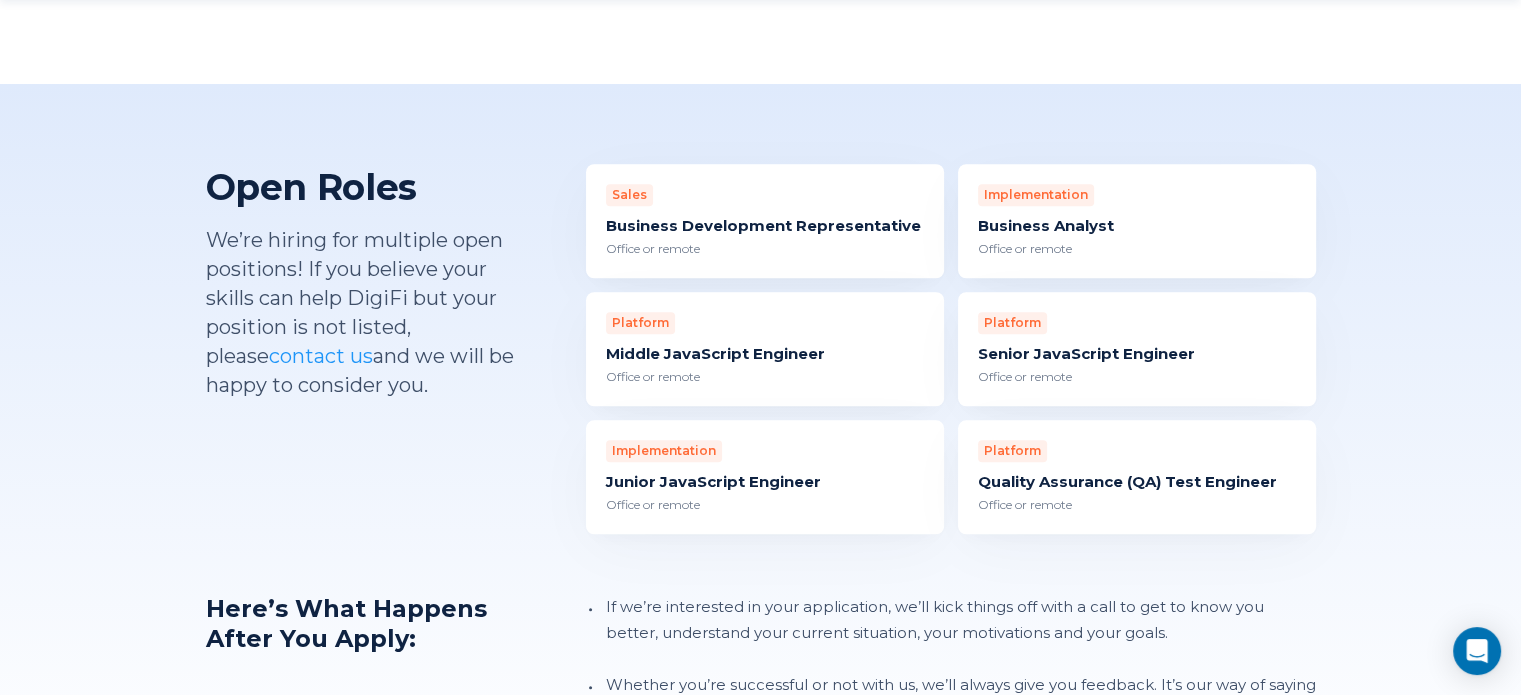 click on "Middle JavaScript Engineer" at bounding box center [765, 354] 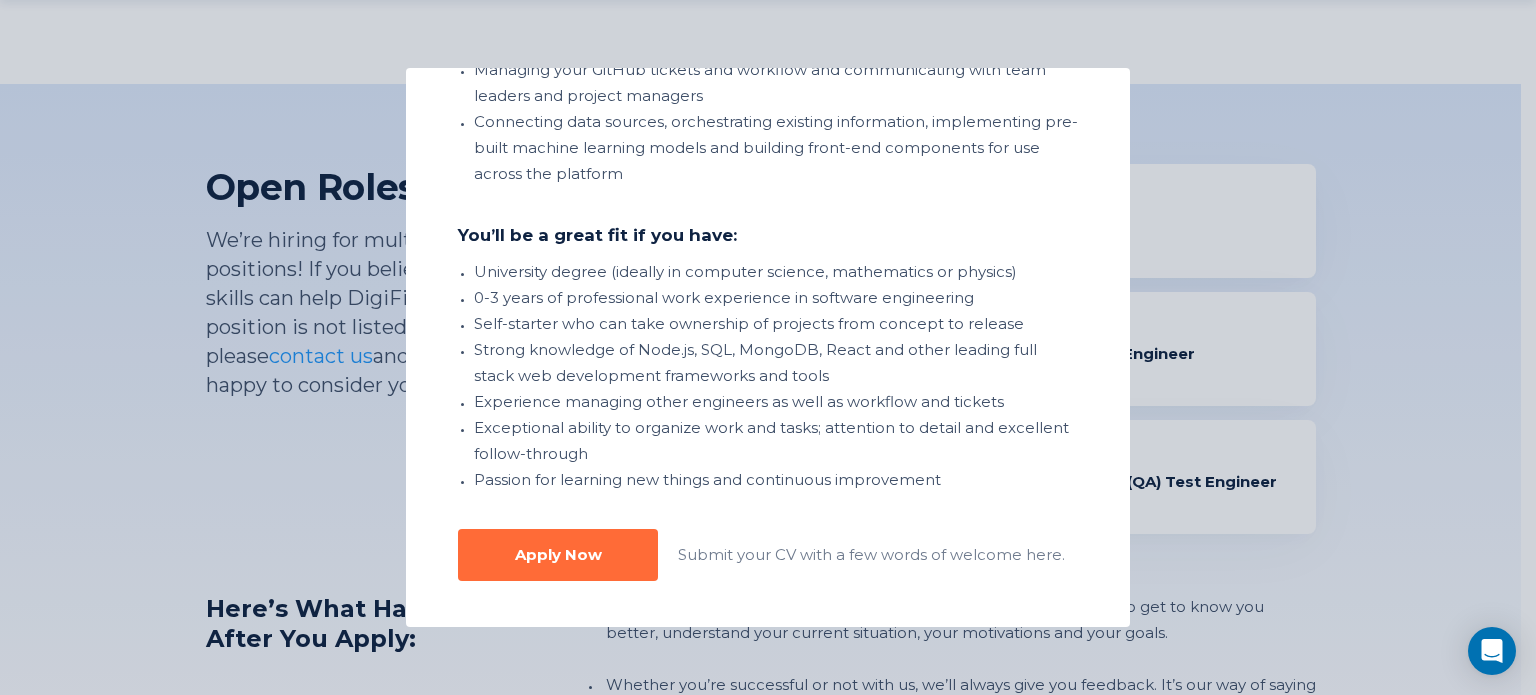 scroll, scrollTop: 600, scrollLeft: 0, axis: vertical 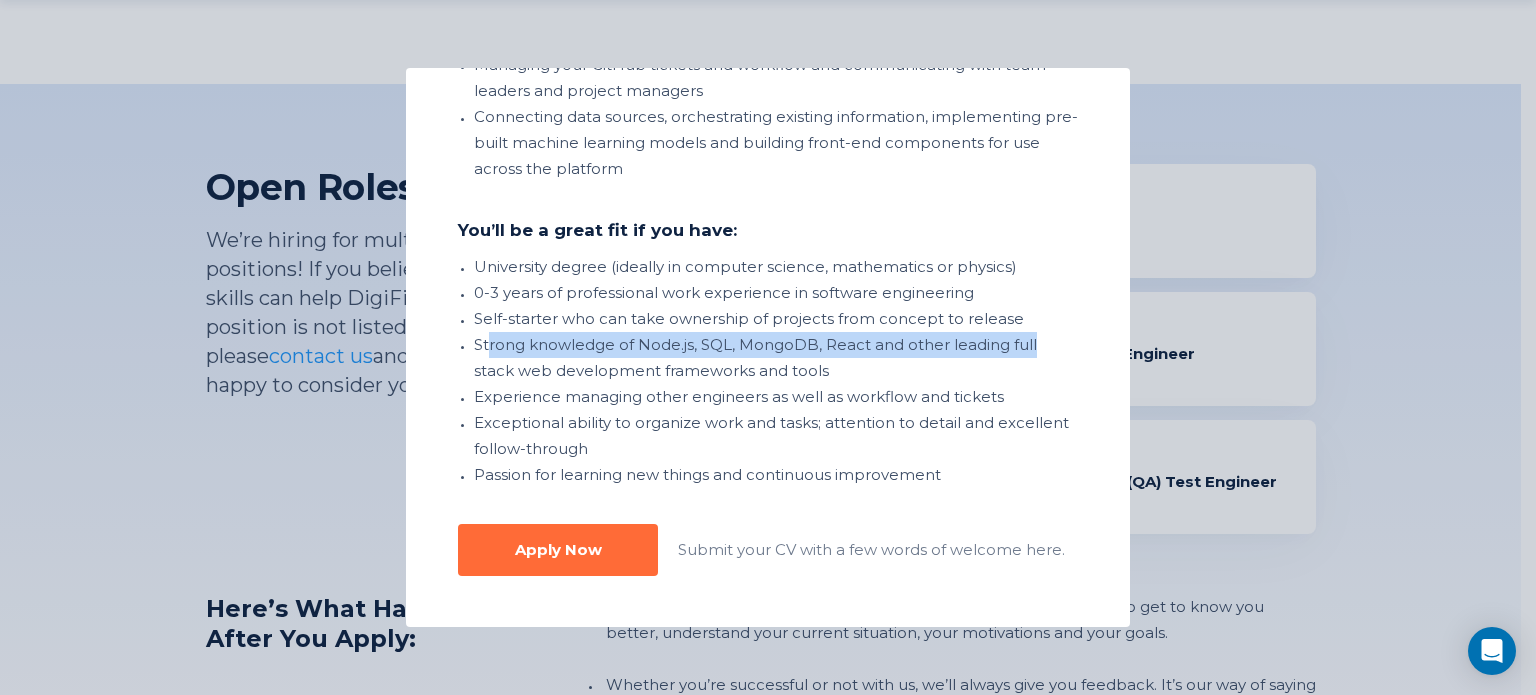 drag, startPoint x: 491, startPoint y: 335, endPoint x: 1032, endPoint y: 342, distance: 541.0453 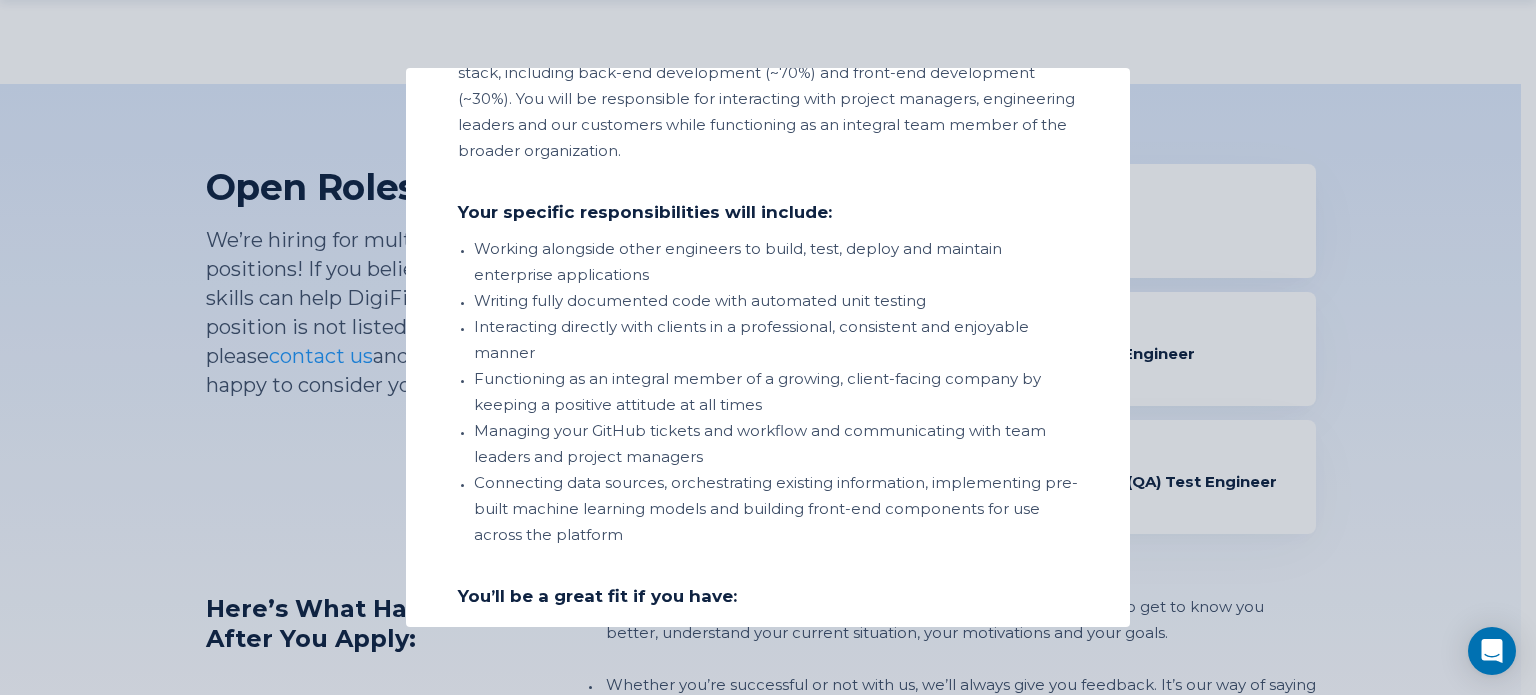 scroll, scrollTop: 200, scrollLeft: 0, axis: vertical 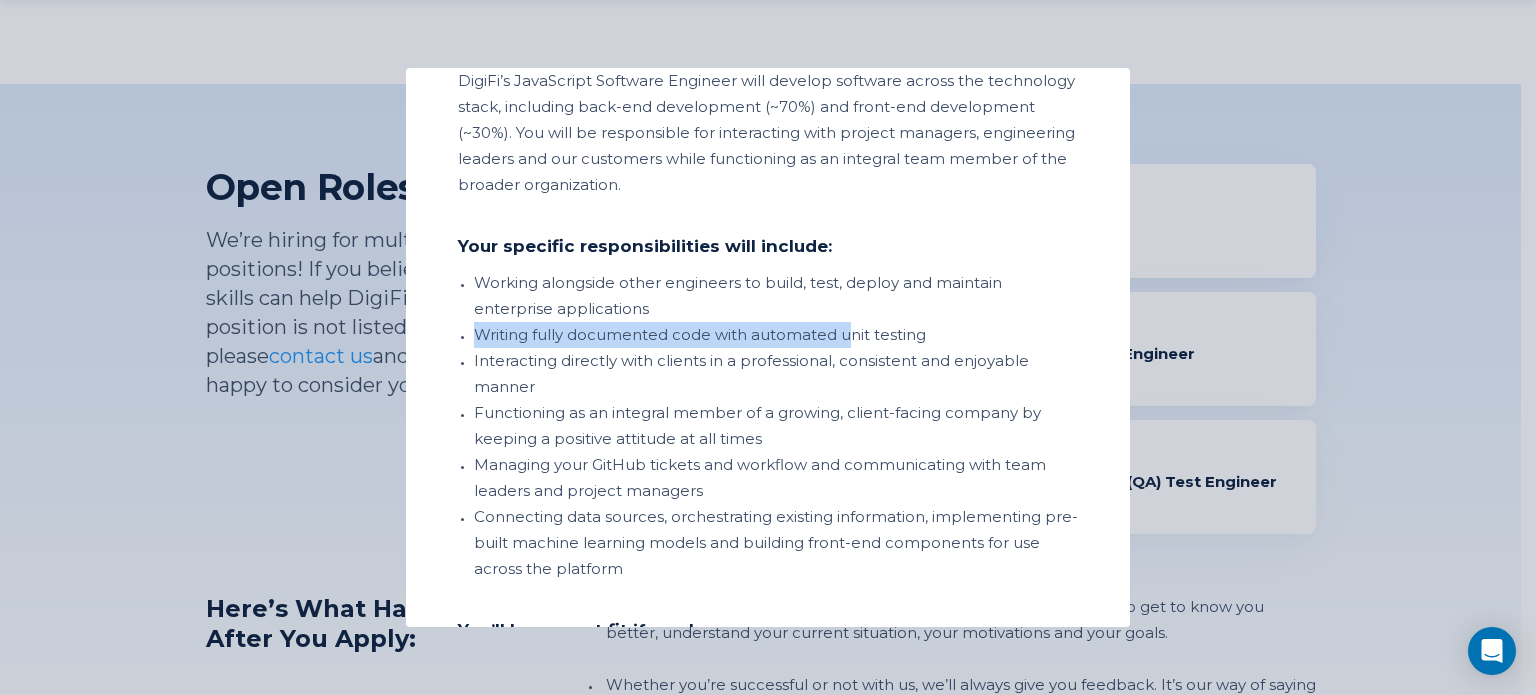 drag, startPoint x: 461, startPoint y: 326, endPoint x: 846, endPoint y: 333, distance: 385.06363 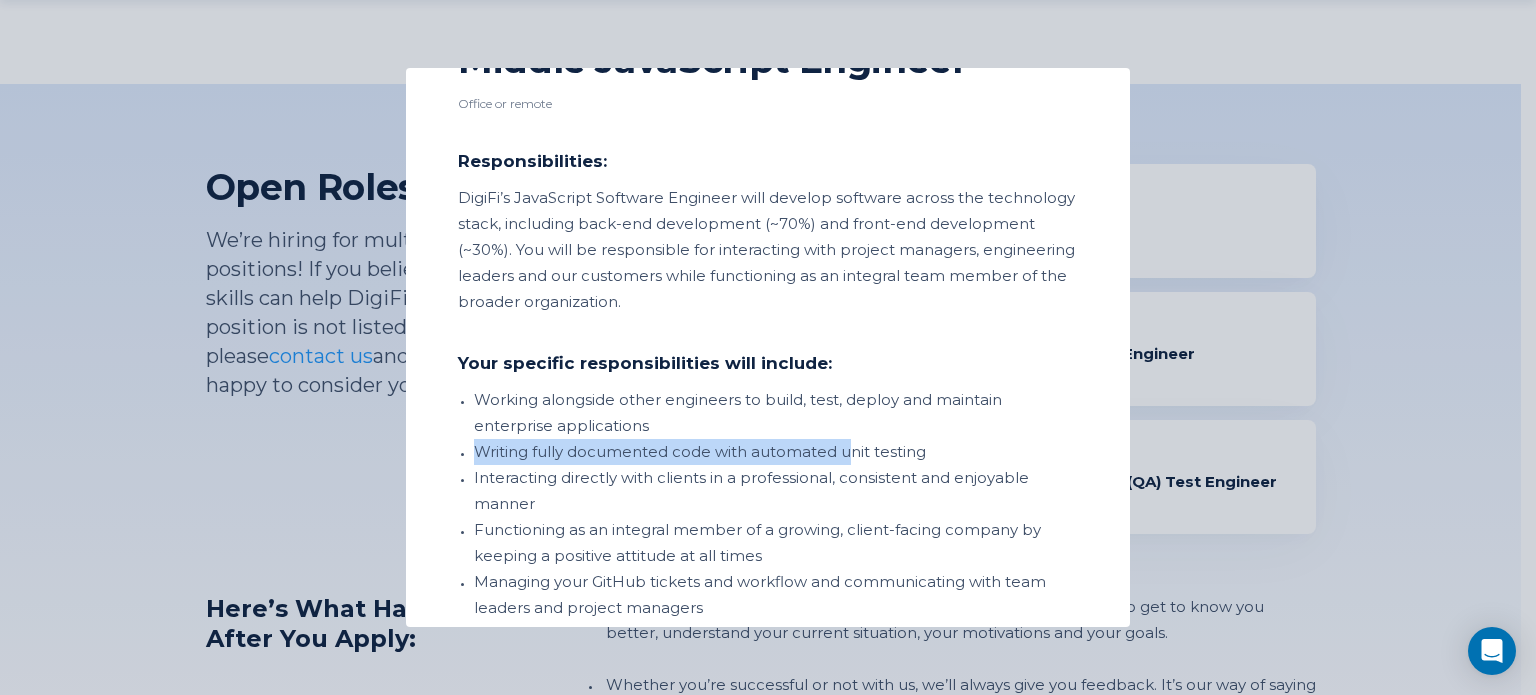 scroll, scrollTop: 0, scrollLeft: 0, axis: both 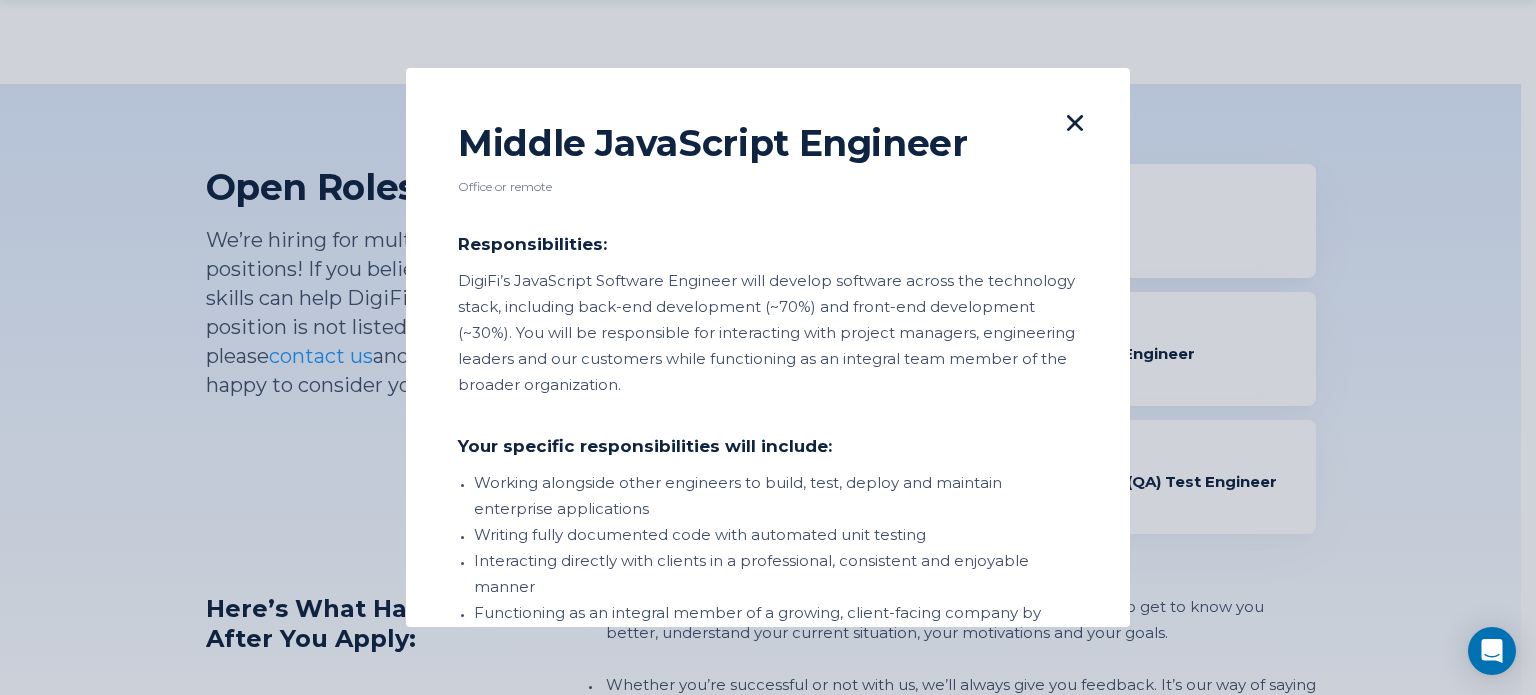 click 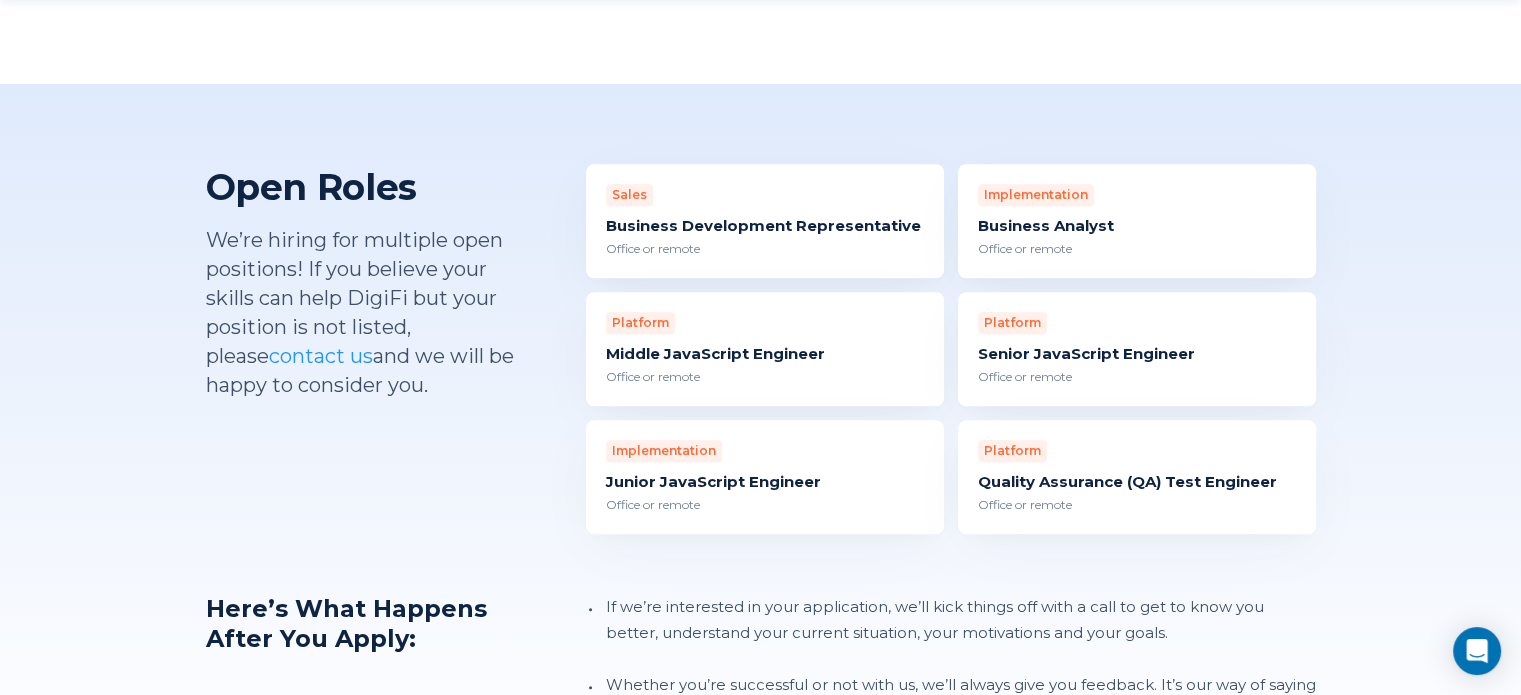 click on "Office or remote" at bounding box center [1137, 377] 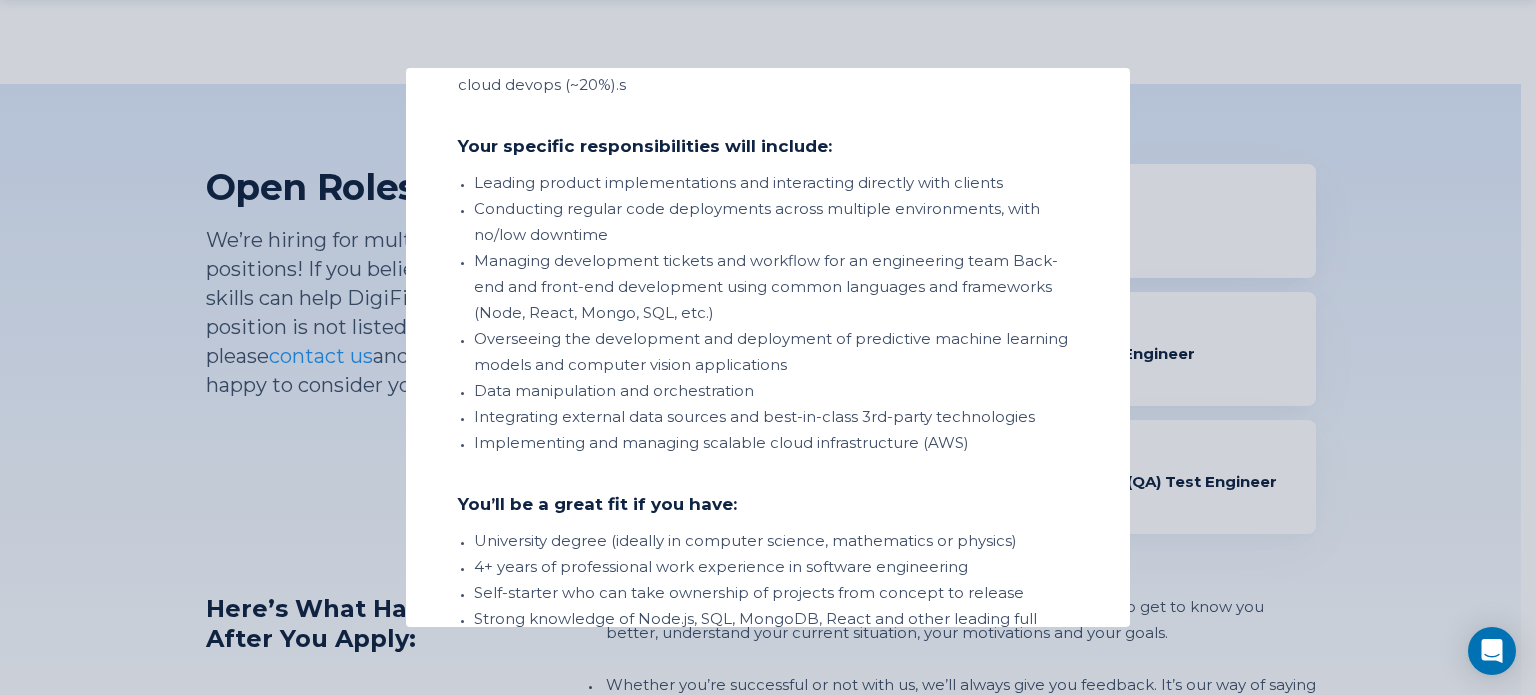 scroll, scrollTop: 300, scrollLeft: 0, axis: vertical 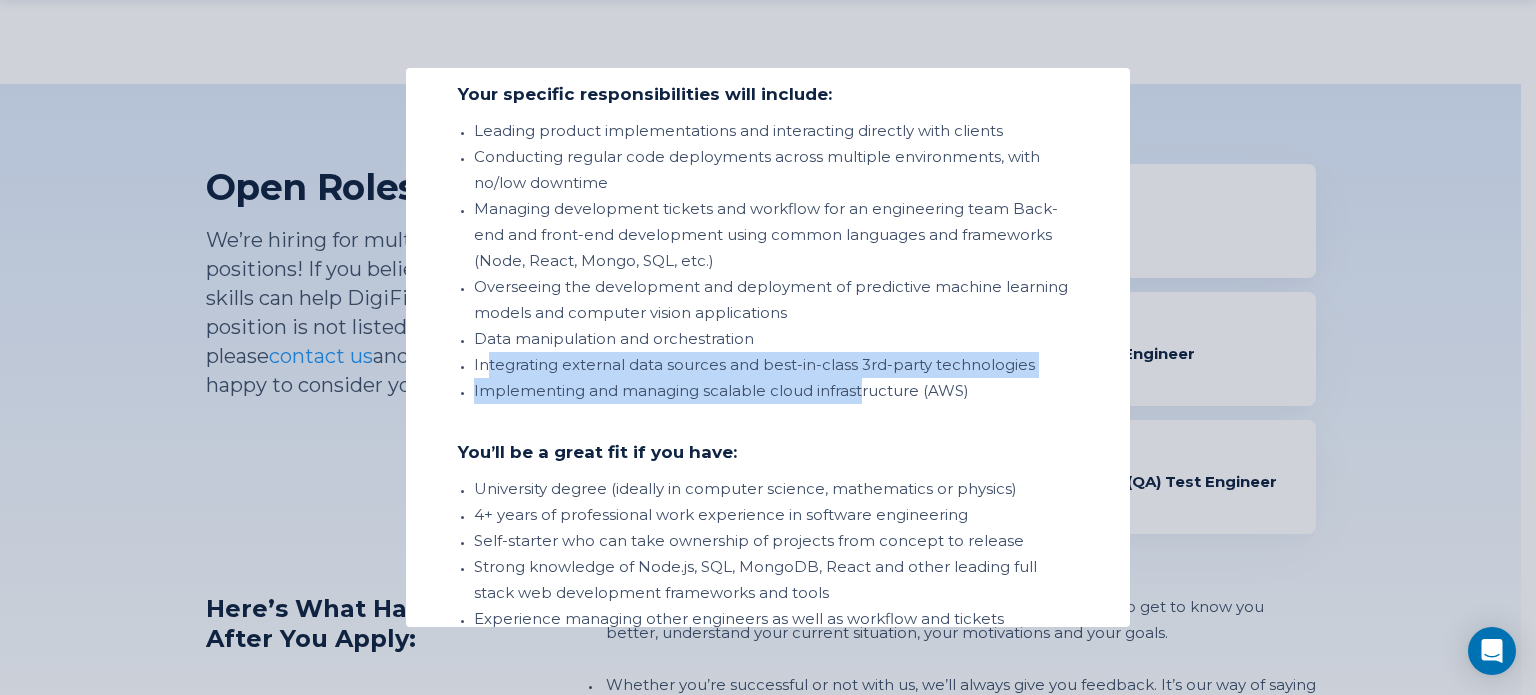 drag, startPoint x: 486, startPoint y: 362, endPoint x: 894, endPoint y: 391, distance: 409.02933 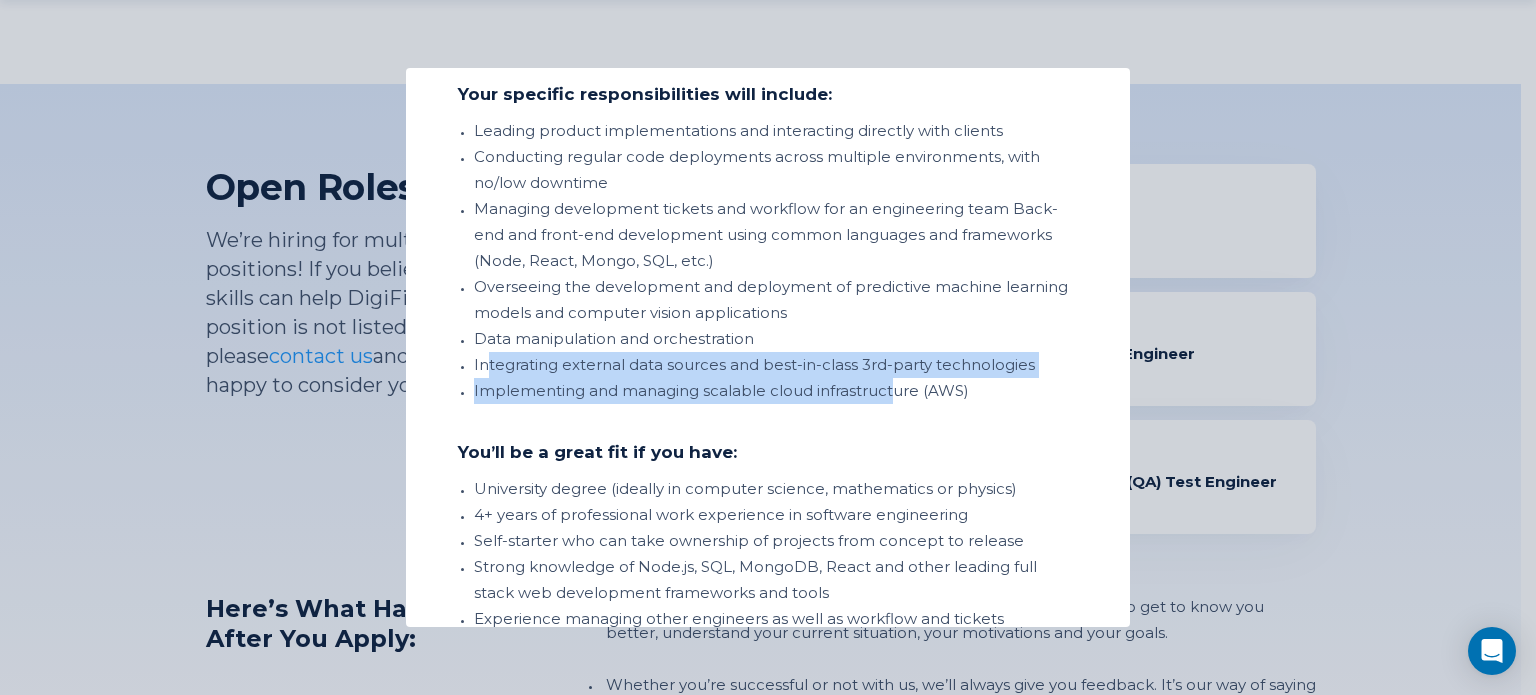 click on "Integrating external data sources and best-in-class 3rd-party technologies" at bounding box center (776, 365) 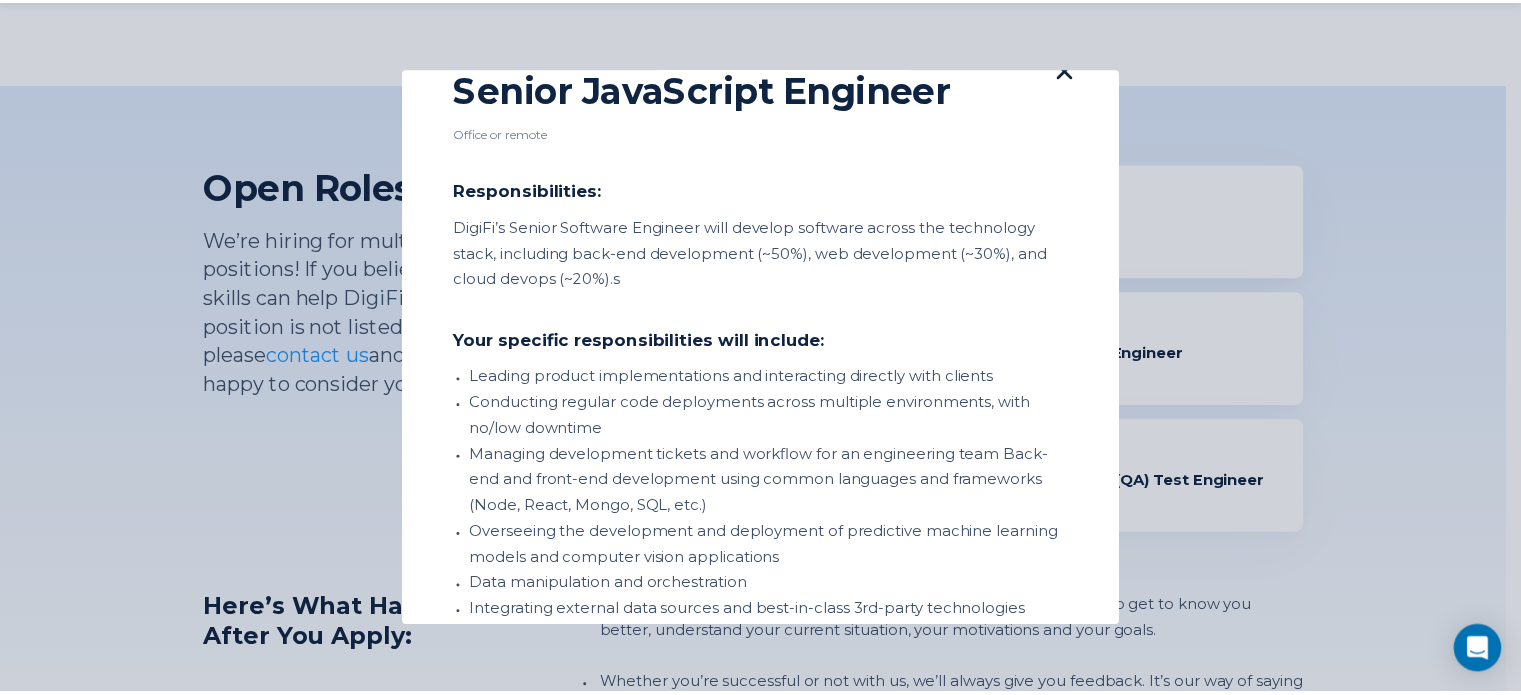 scroll, scrollTop: 0, scrollLeft: 0, axis: both 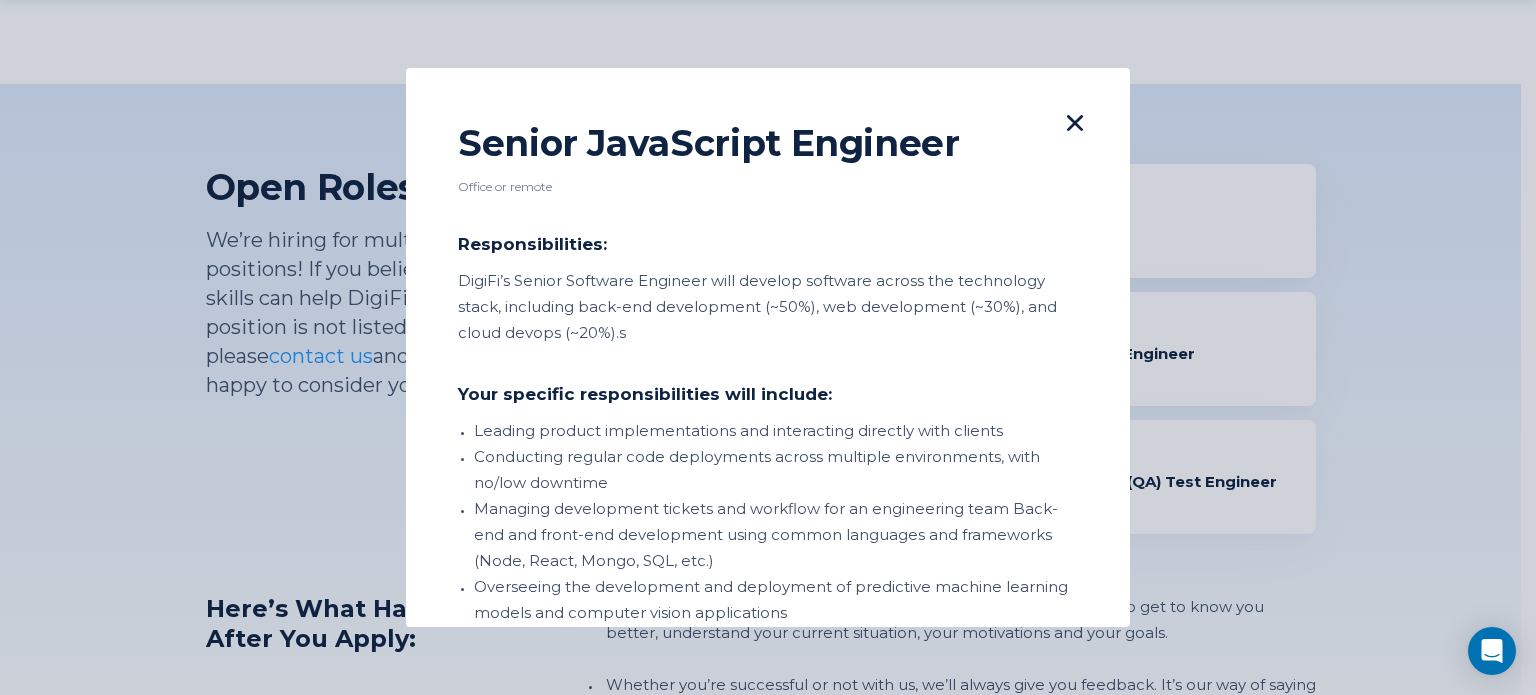 click 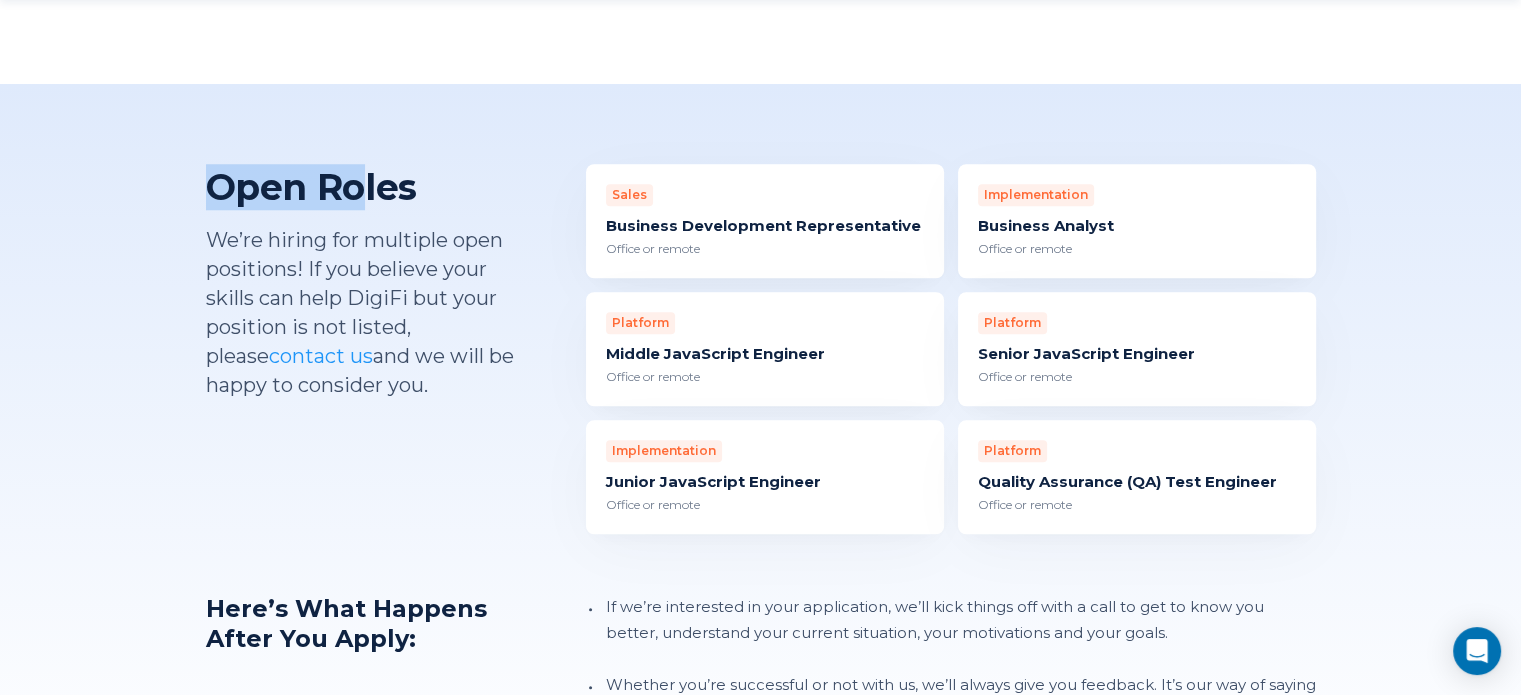 drag, startPoint x: 208, startPoint y: 198, endPoint x: 431, endPoint y: 201, distance: 223.02017 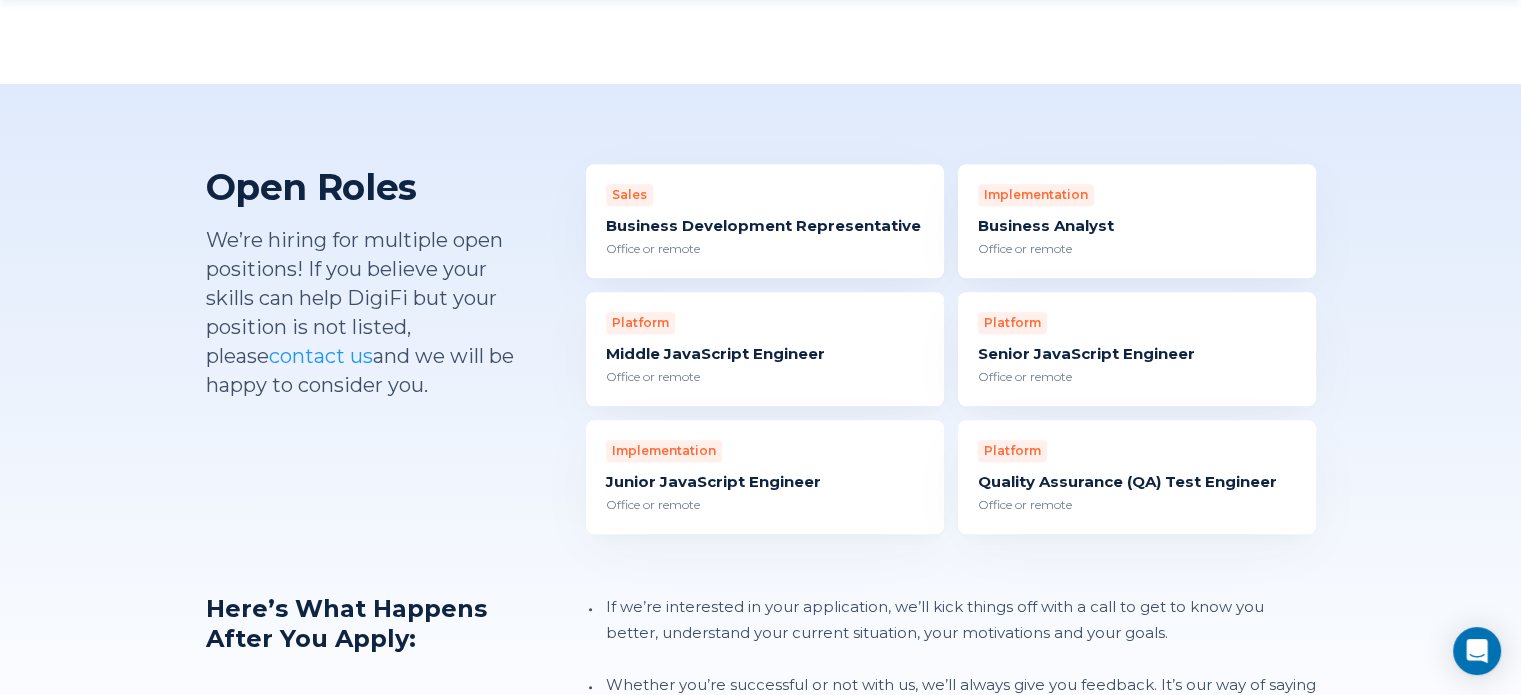 click on "We’re hiring for multiple open positions! If you believe your skills can help DigiFi but your position is not listed, please  contact us  and we will be happy to consider you." at bounding box center (366, 313) 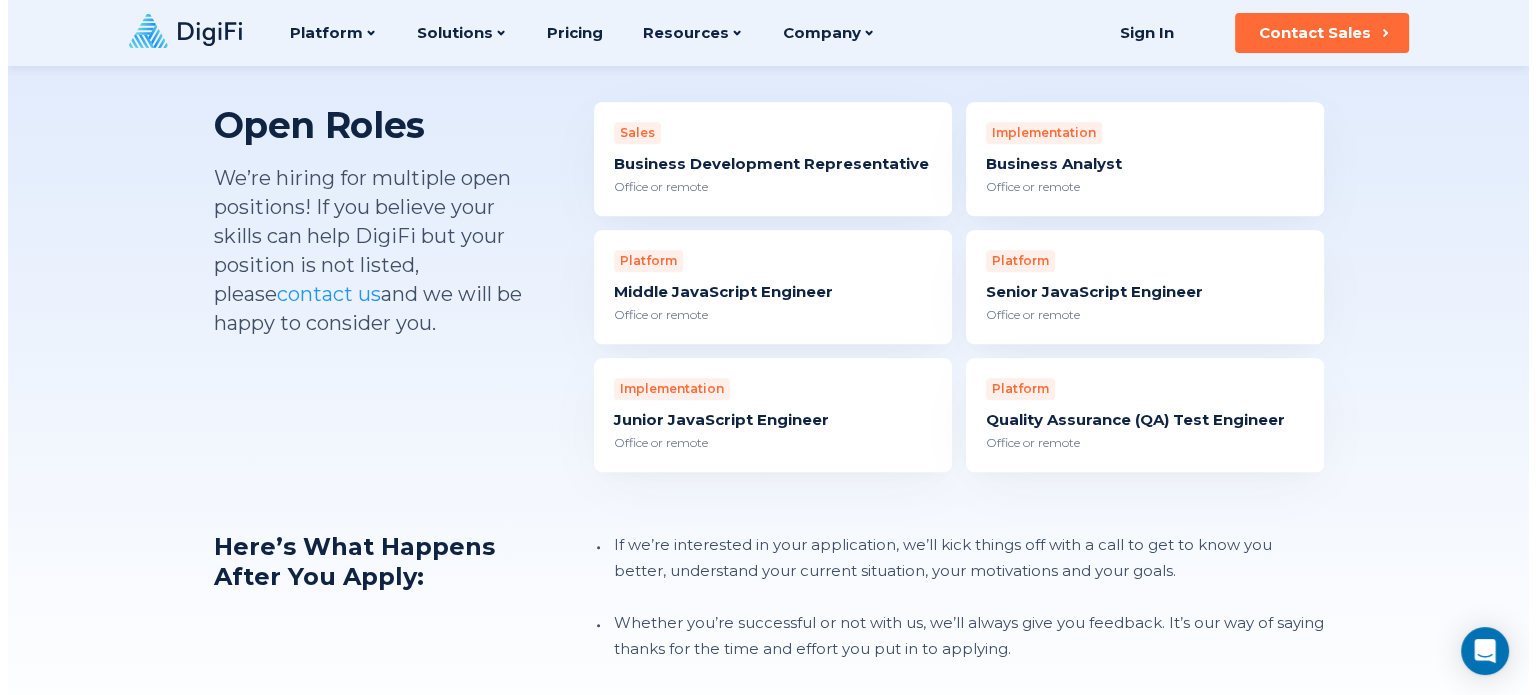 scroll, scrollTop: 1800, scrollLeft: 0, axis: vertical 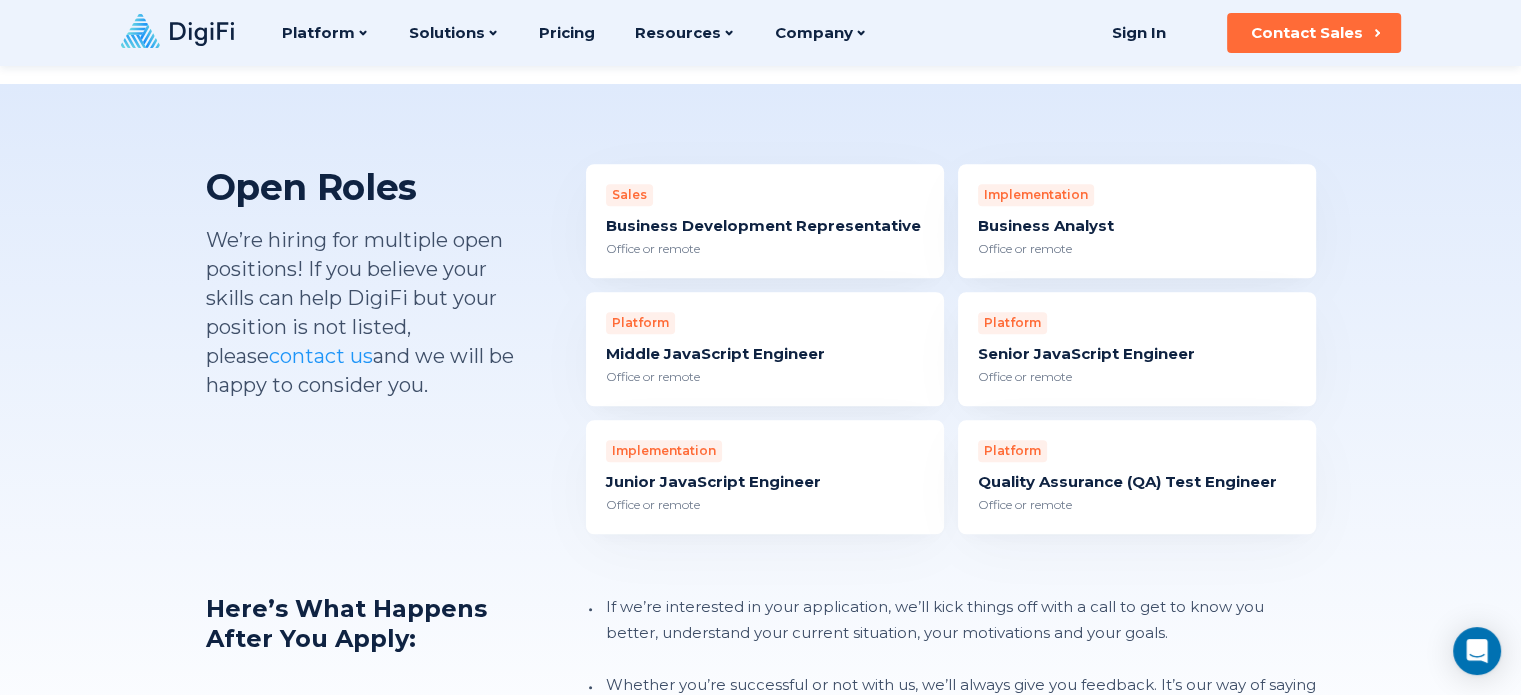click on "Implementation Business Analyst Office or remote" at bounding box center (1137, 221) 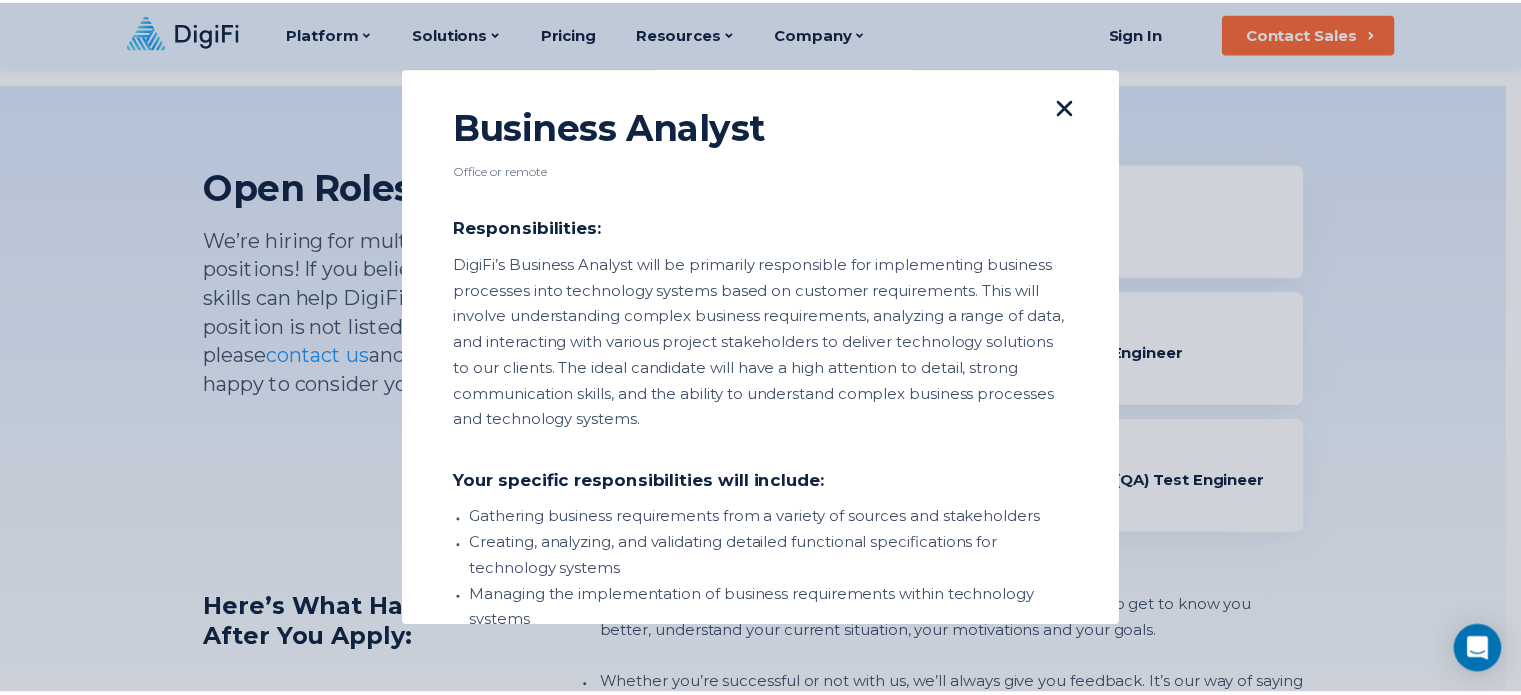 scroll, scrollTop: 0, scrollLeft: 0, axis: both 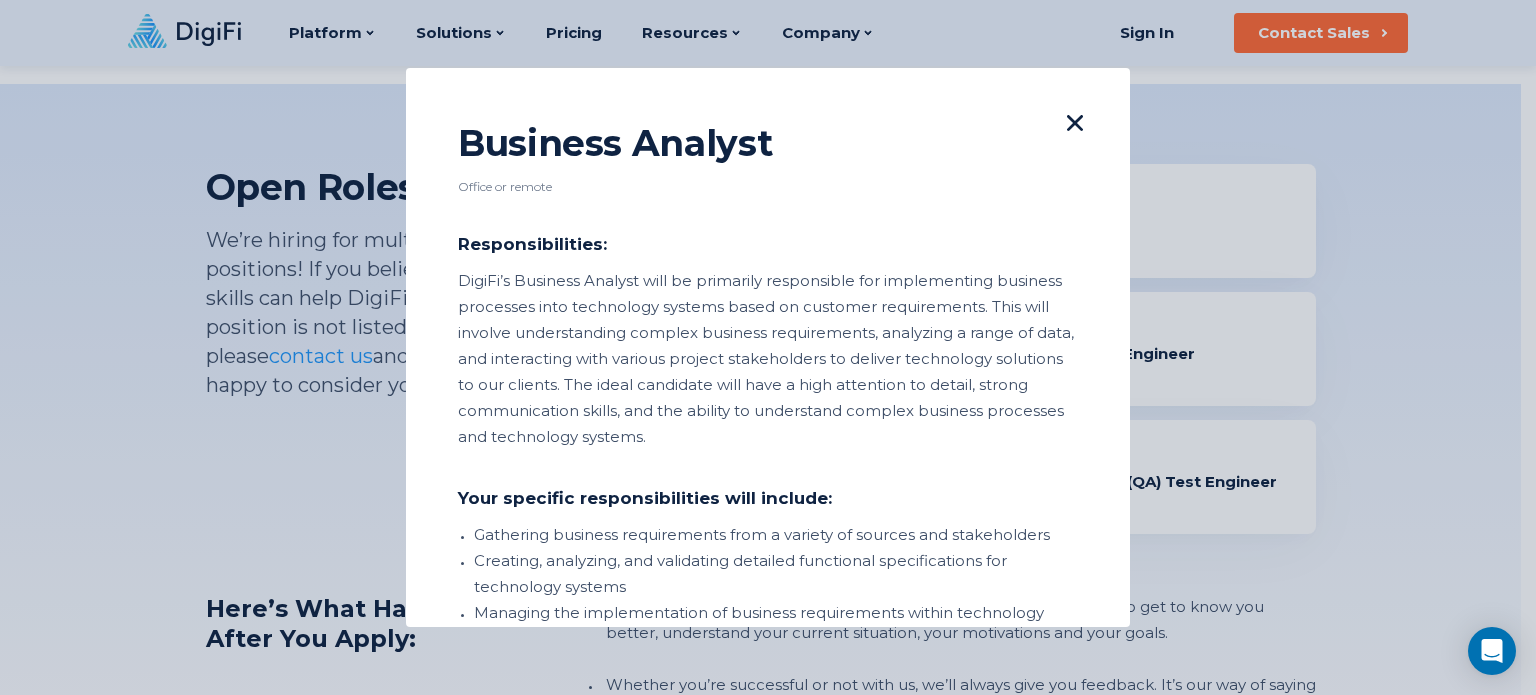 click 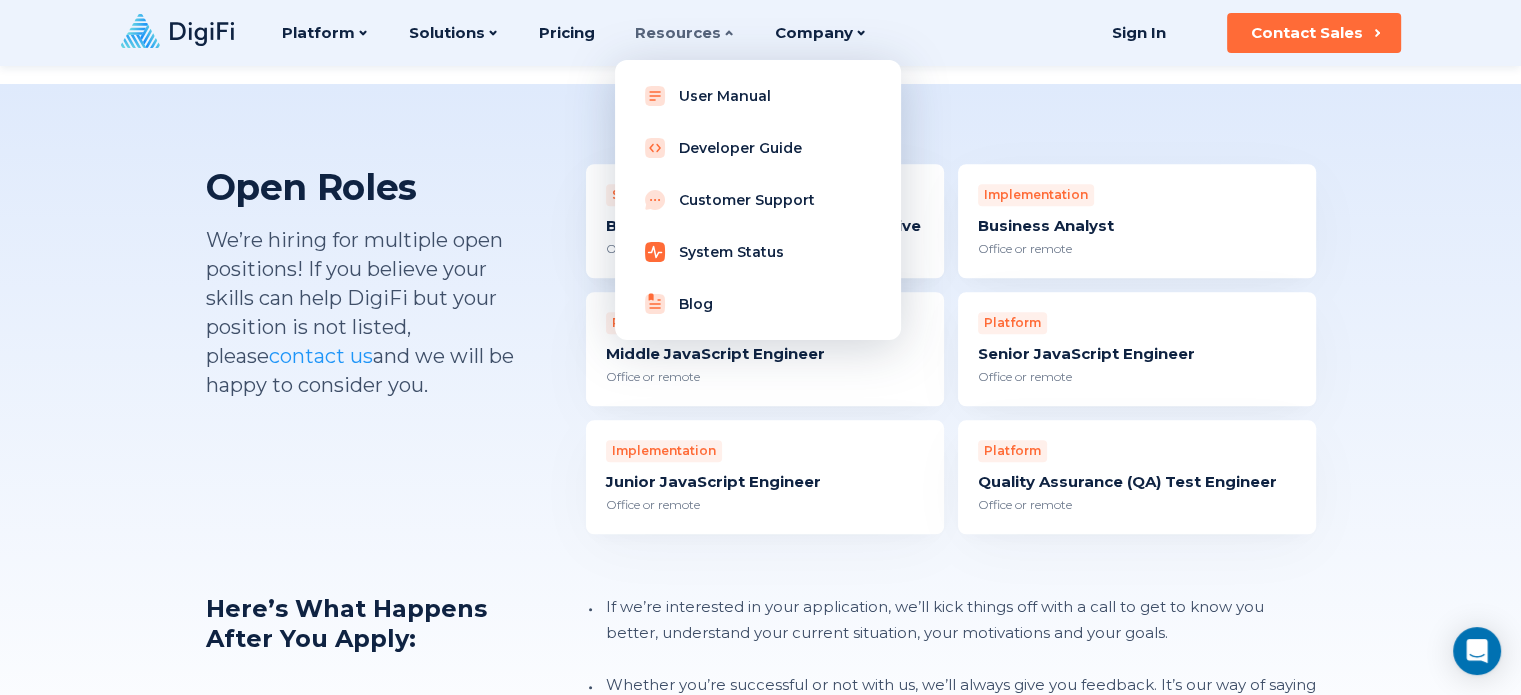 click on "System Status" at bounding box center [758, 252] 